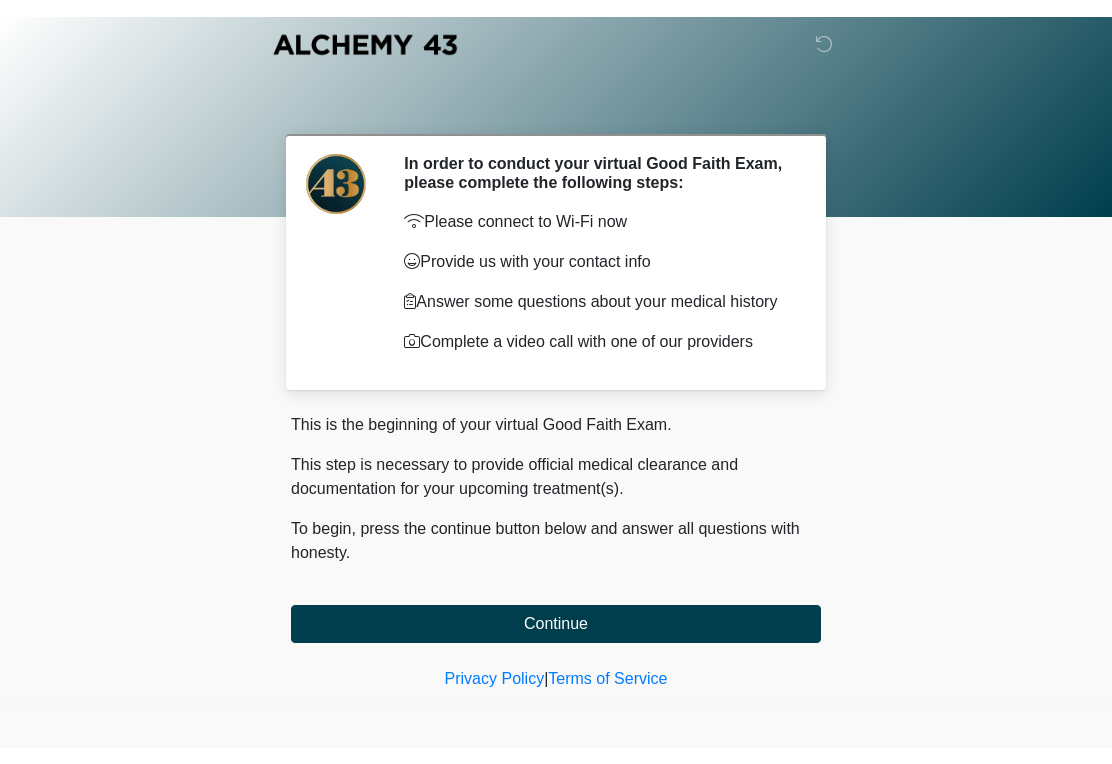 scroll, scrollTop: 0, scrollLeft: 0, axis: both 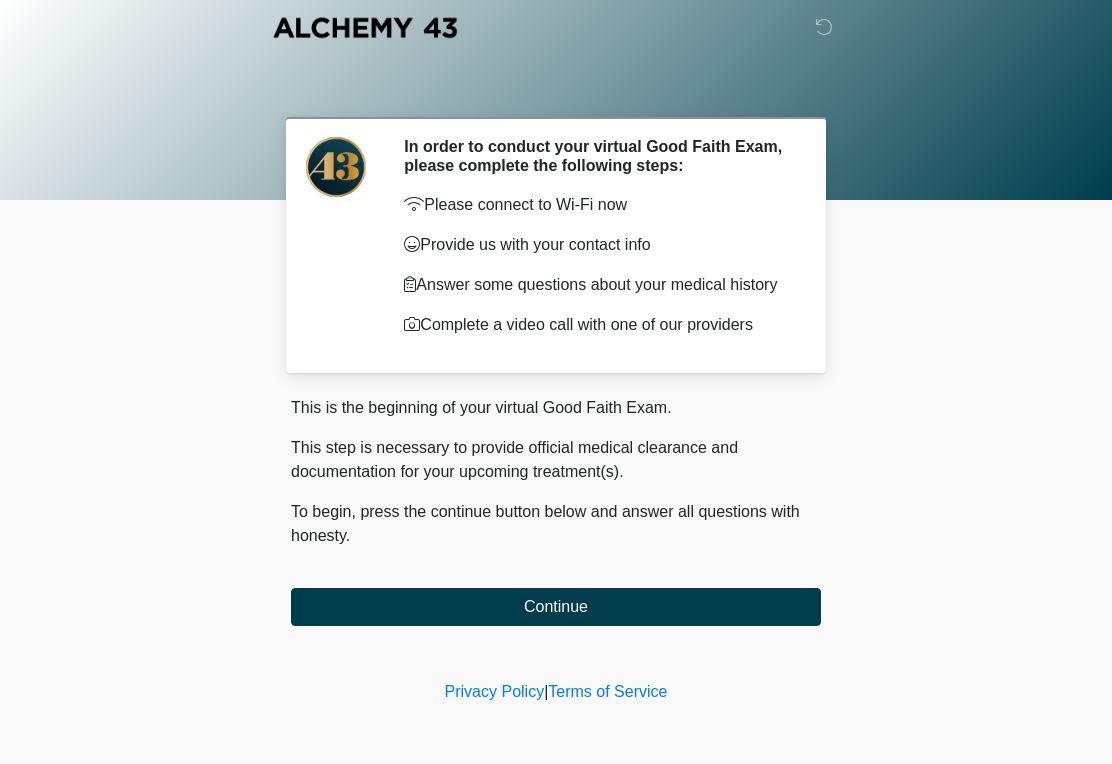 click on "Continue" at bounding box center [556, 607] 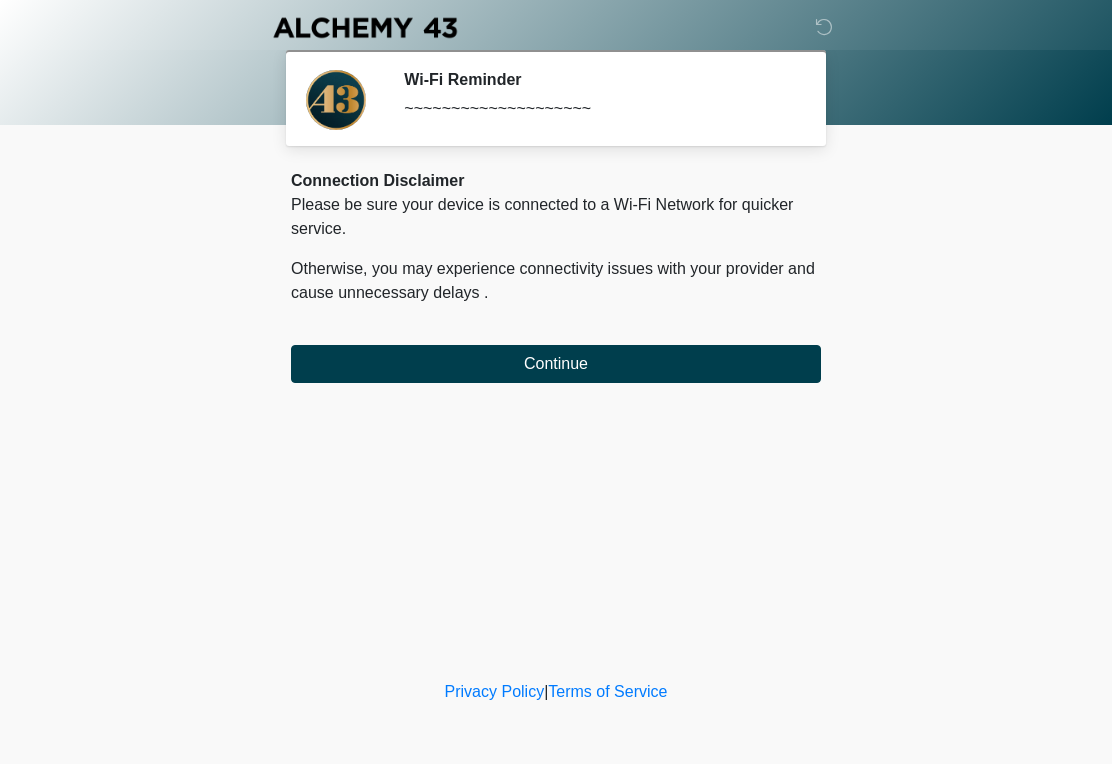 click on "Continue" at bounding box center (556, 364) 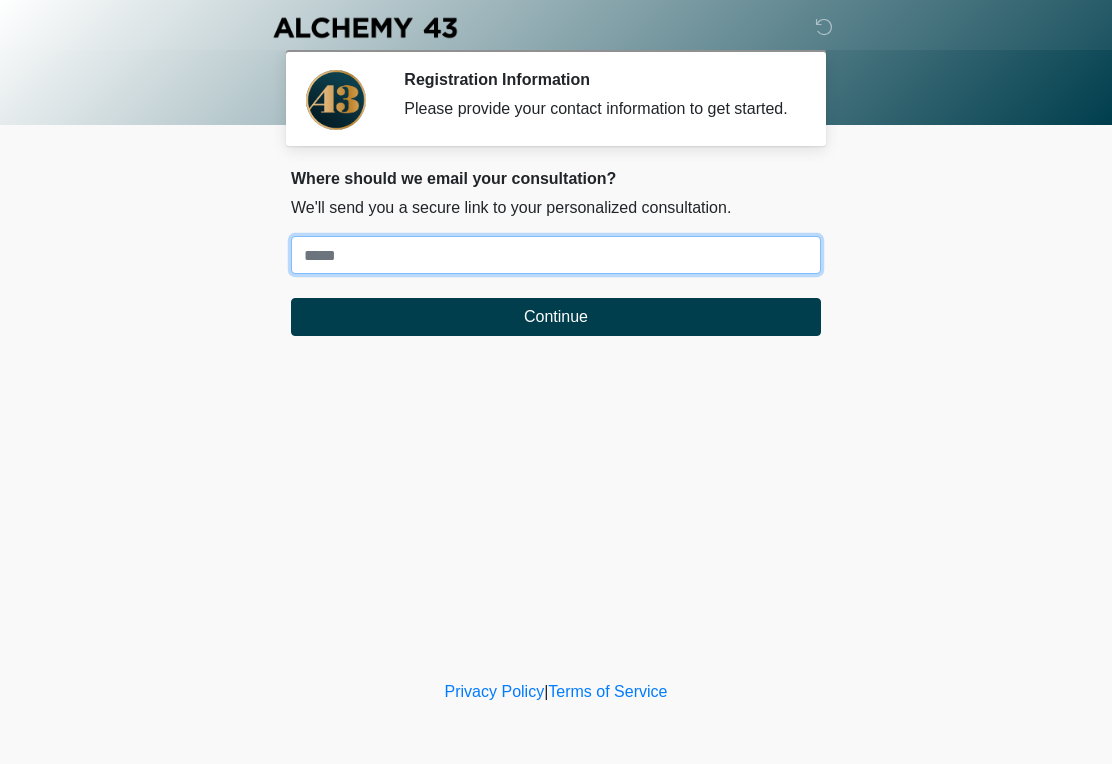 click on "Where should we email your treatment plan?" at bounding box center (556, 255) 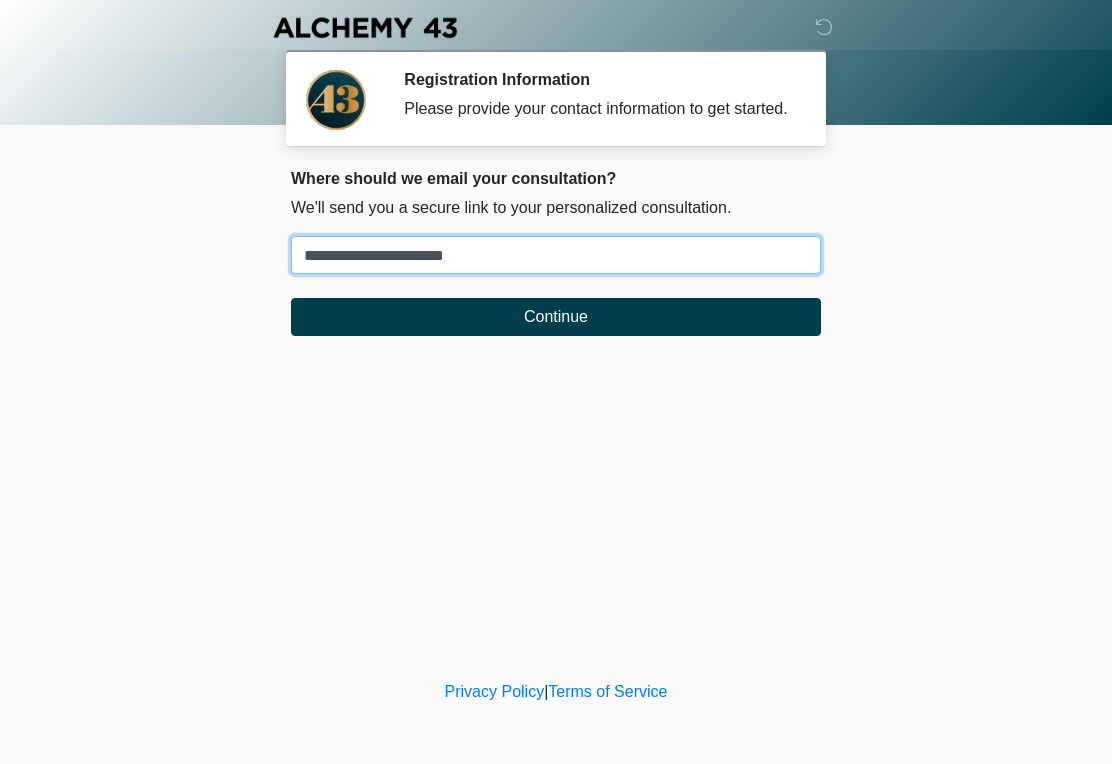 type on "**********" 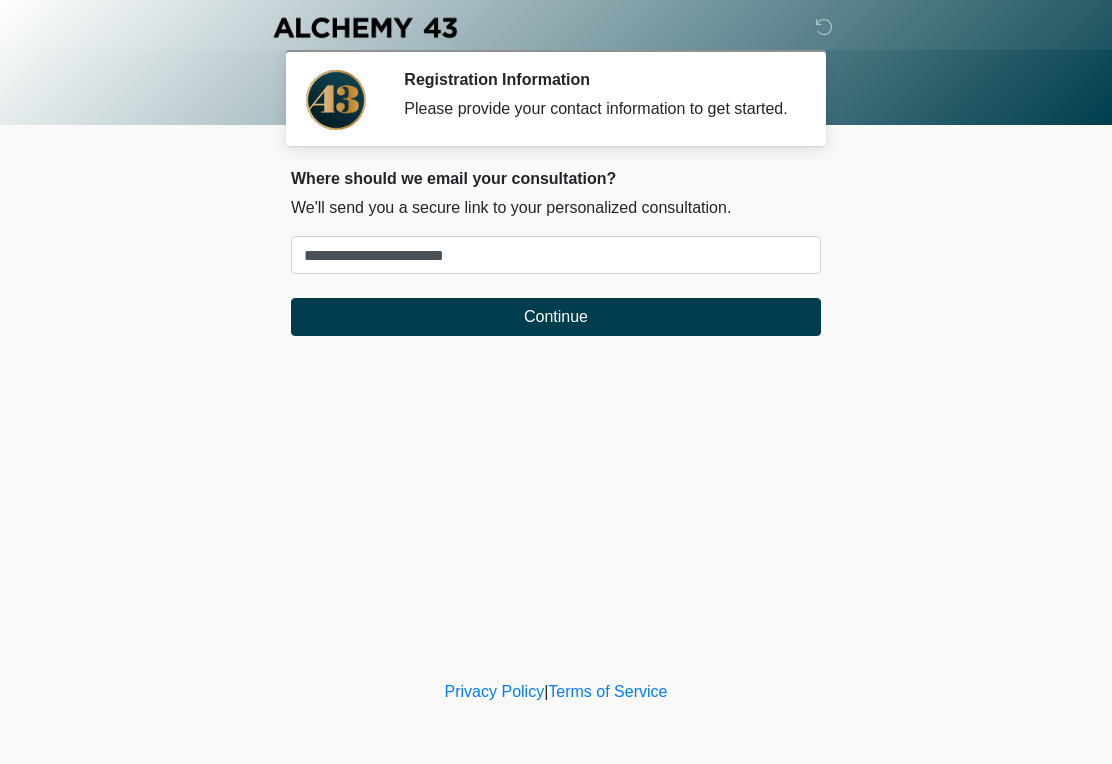 click on "Continue" at bounding box center [556, 317] 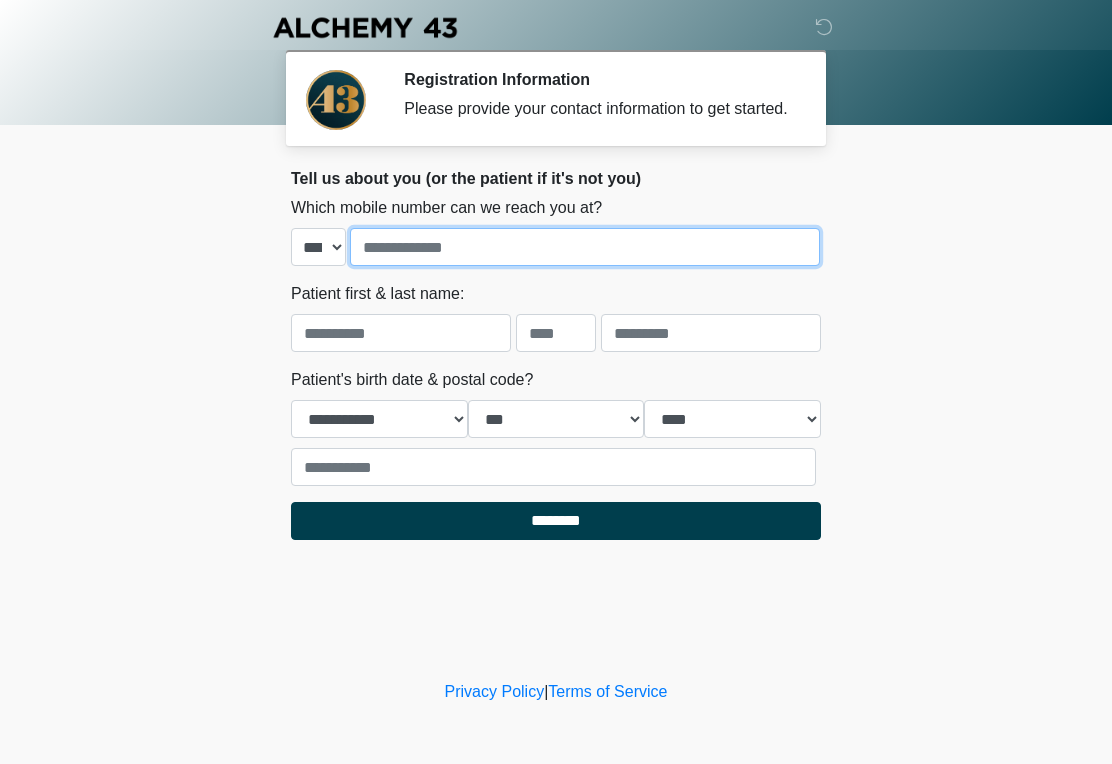 click at bounding box center [585, 247] 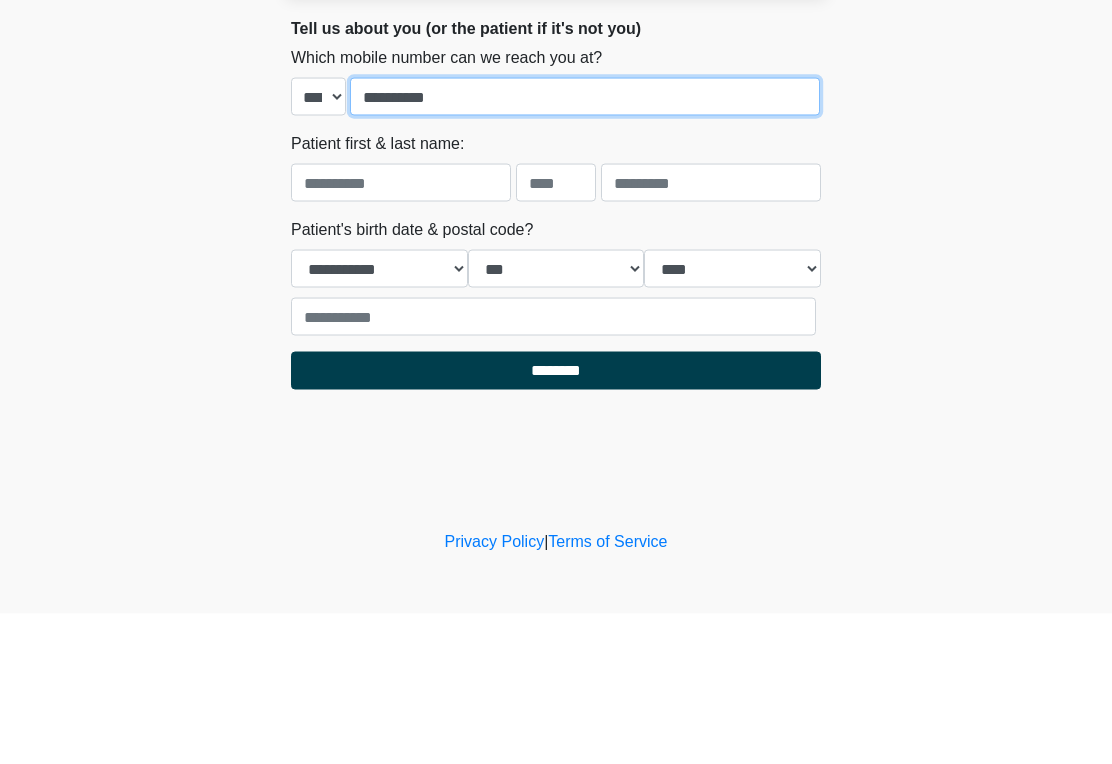 type on "**********" 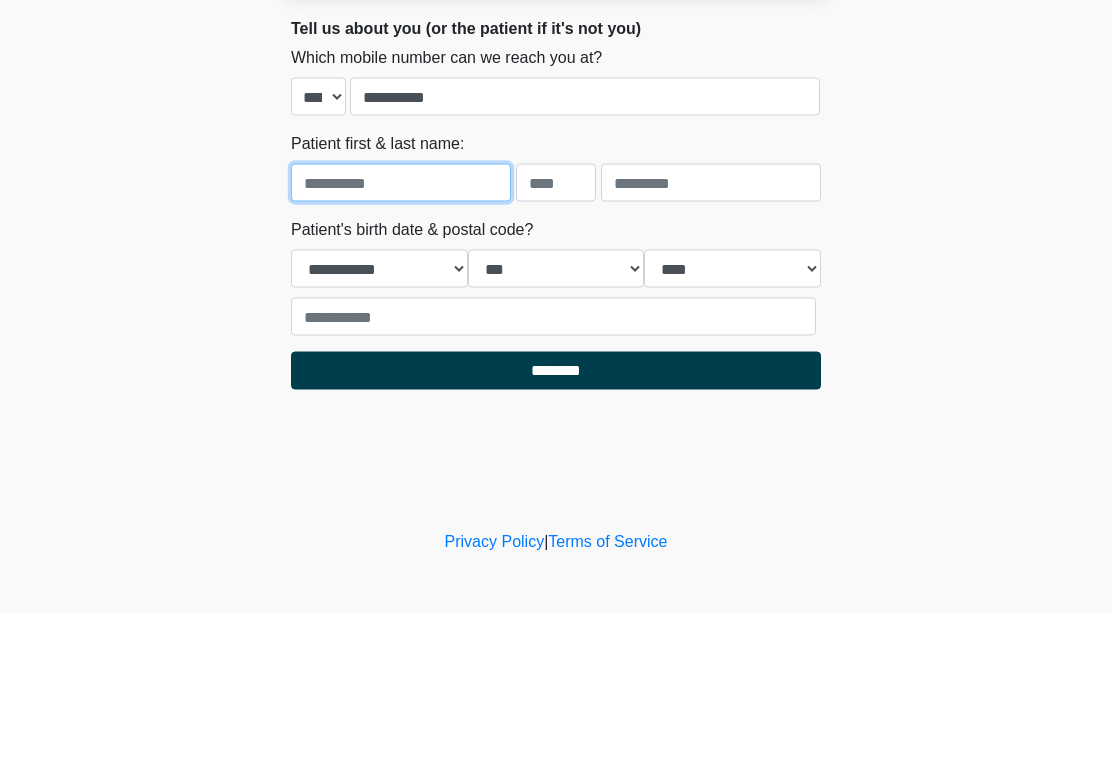 click at bounding box center (401, 333) 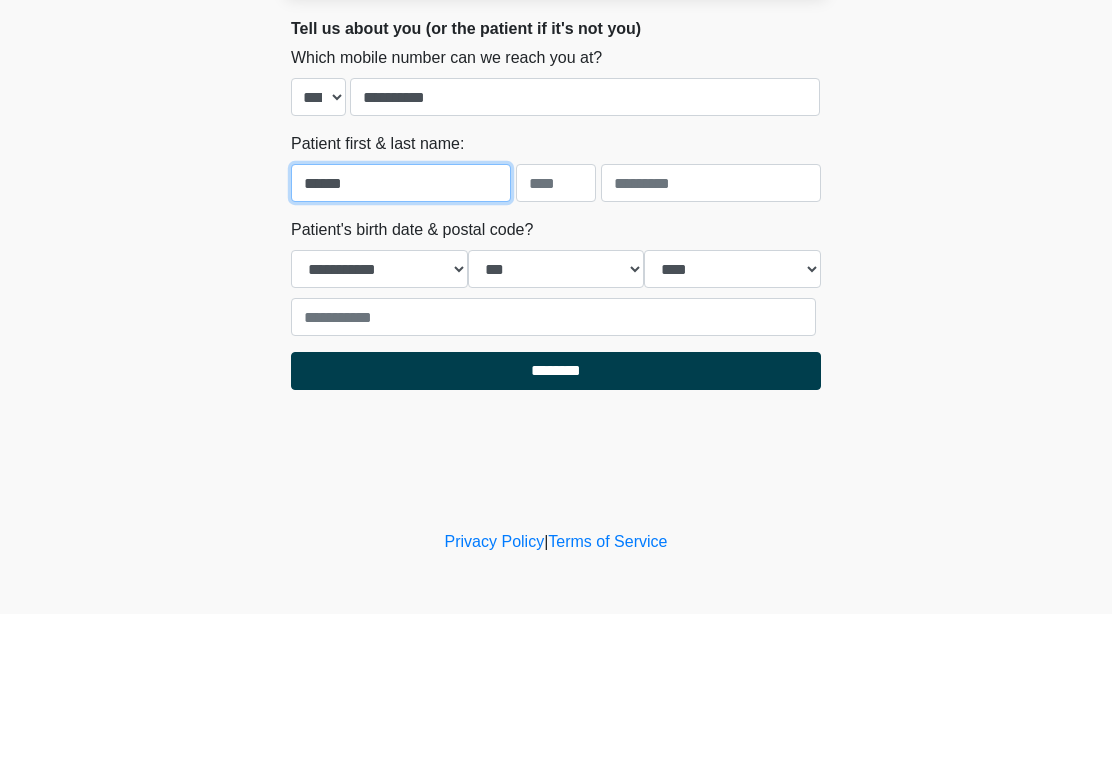 type on "******" 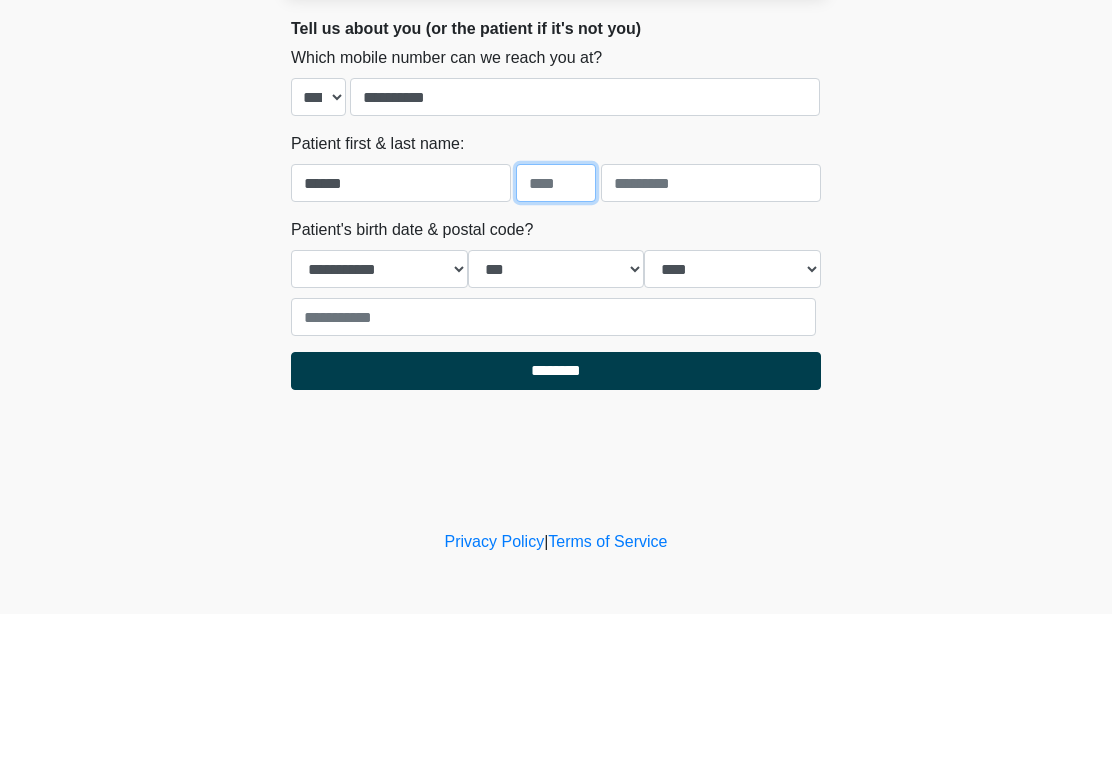 click at bounding box center [556, 333] 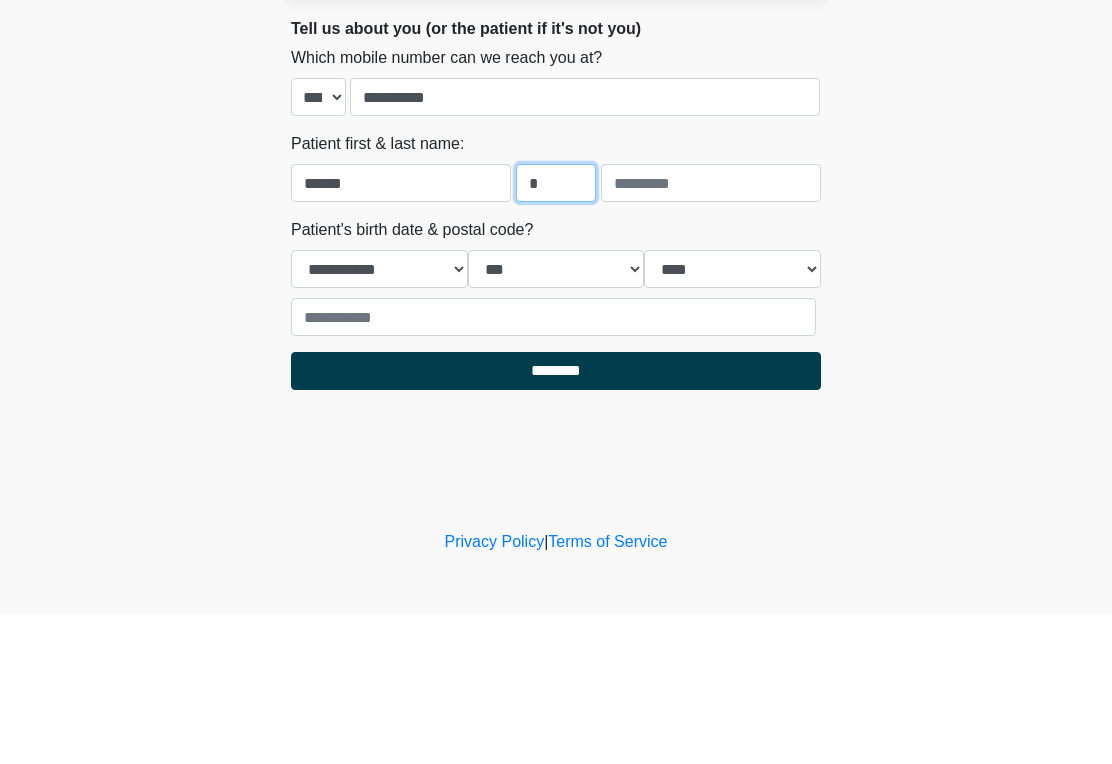 type on "*" 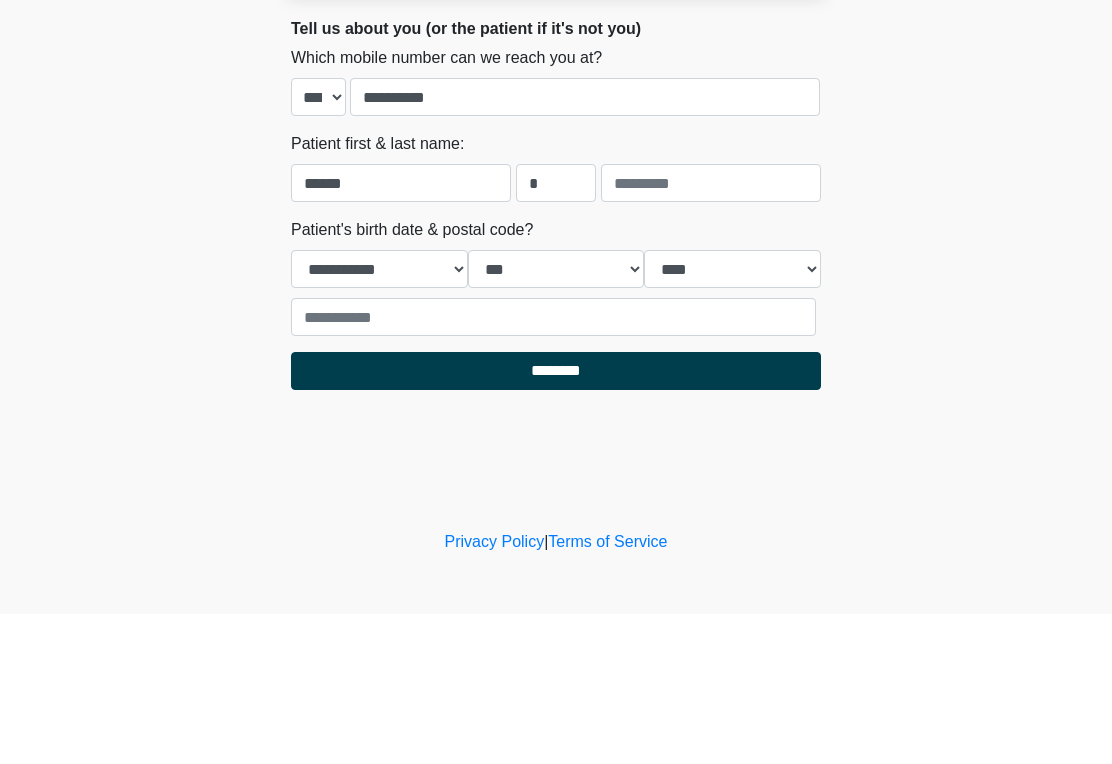click at bounding box center (711, 333) 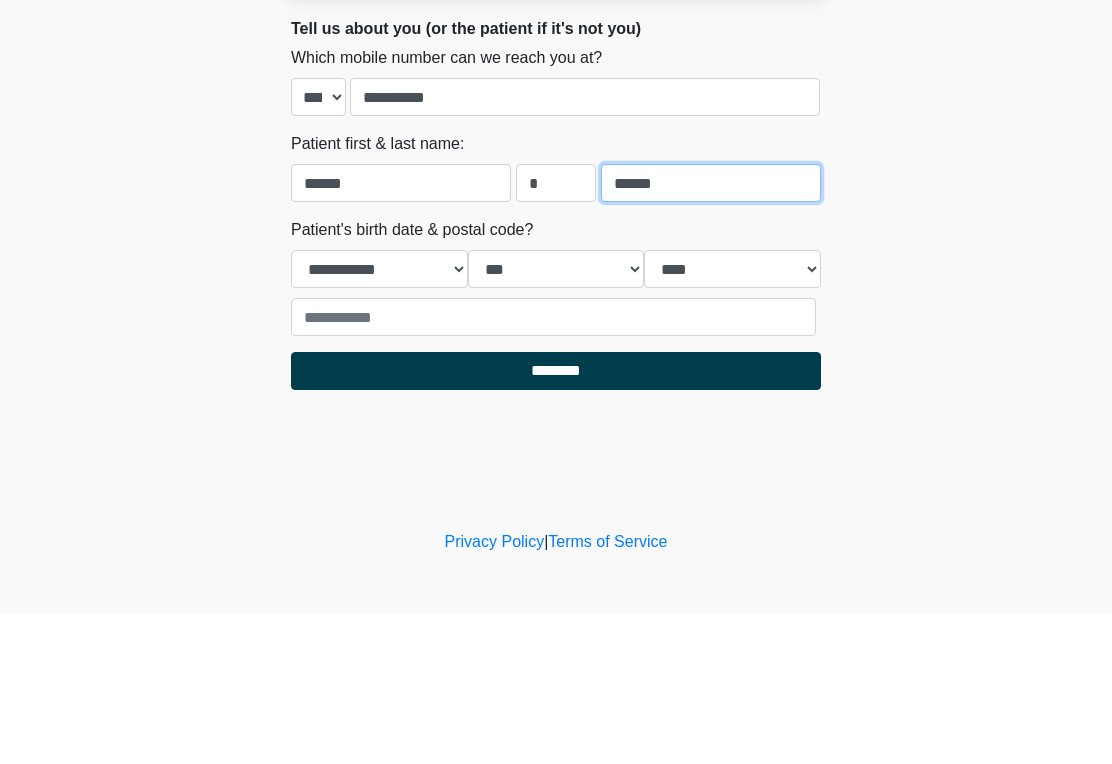 type on "******" 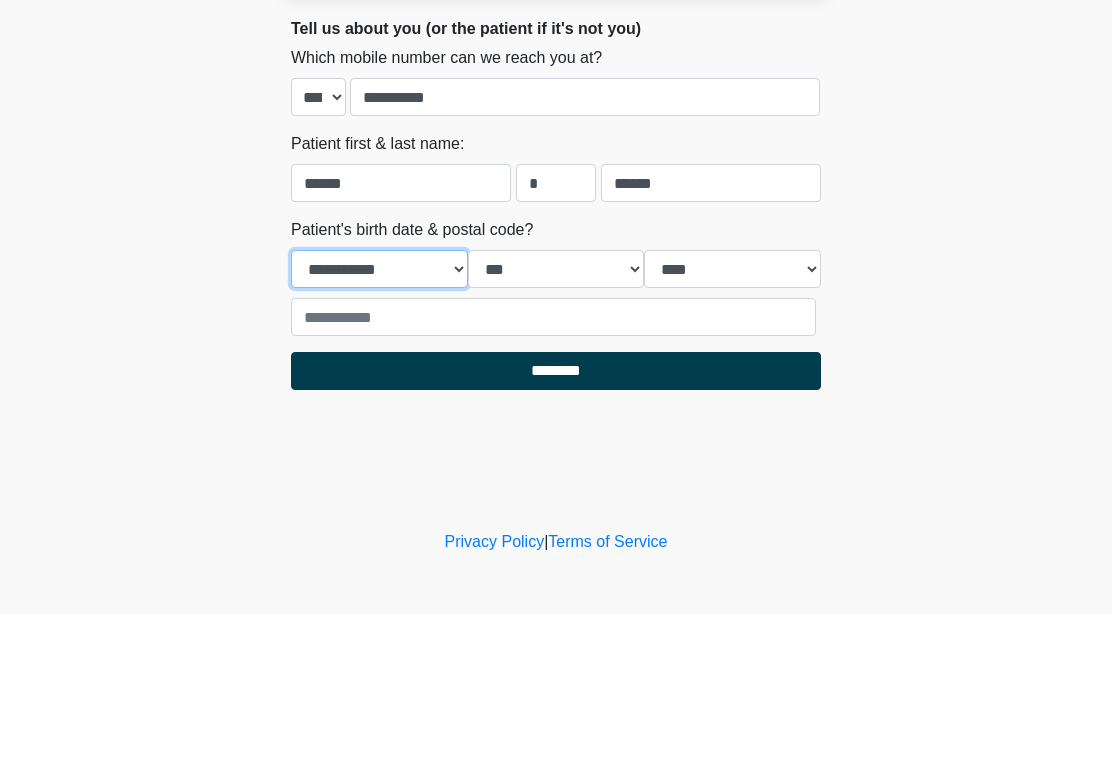 click on "**********" at bounding box center [379, 419] 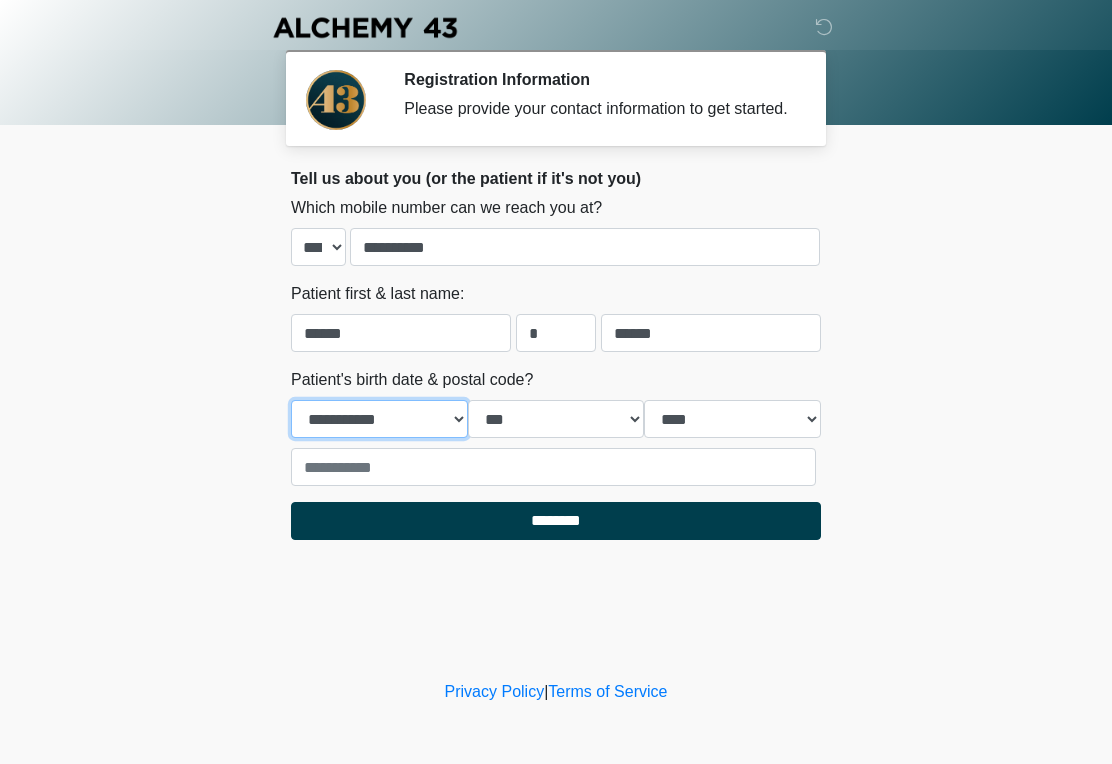 select on "**" 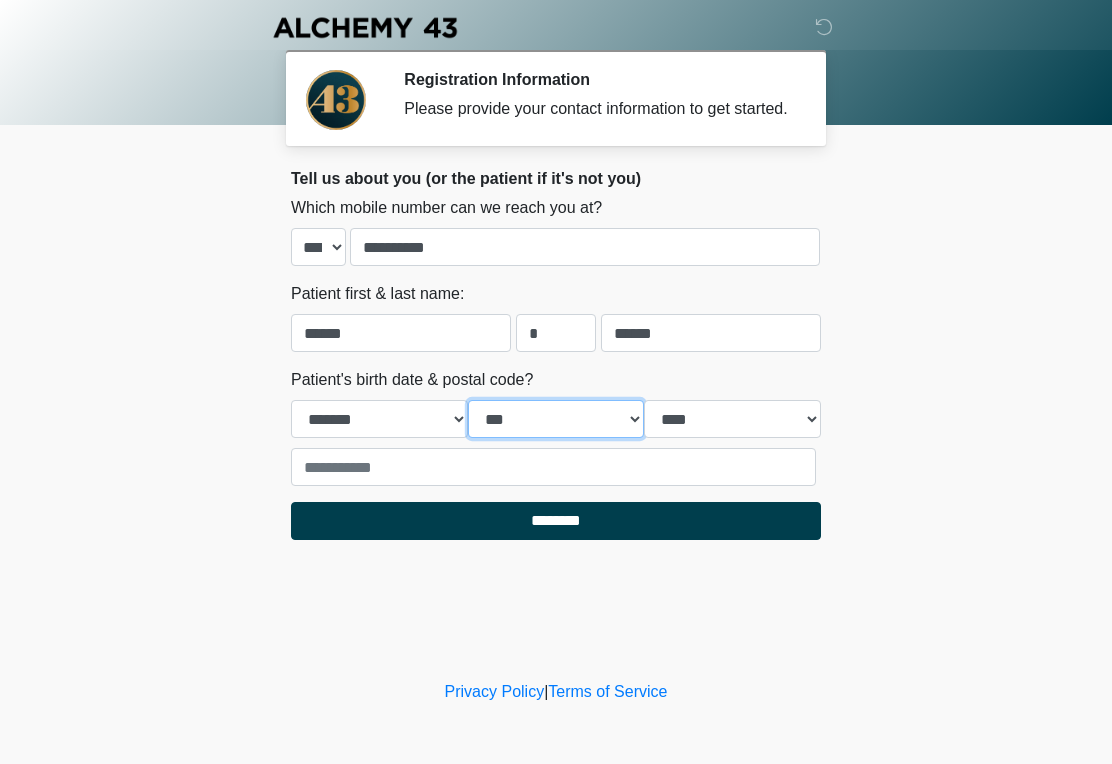 click on "***
*
*
*
*
*
*
*
*
*
**
**
**
**
**
**
**
**
**
**
**
**
**
**
**
**
**
**
**
**
**
**" at bounding box center [556, 419] 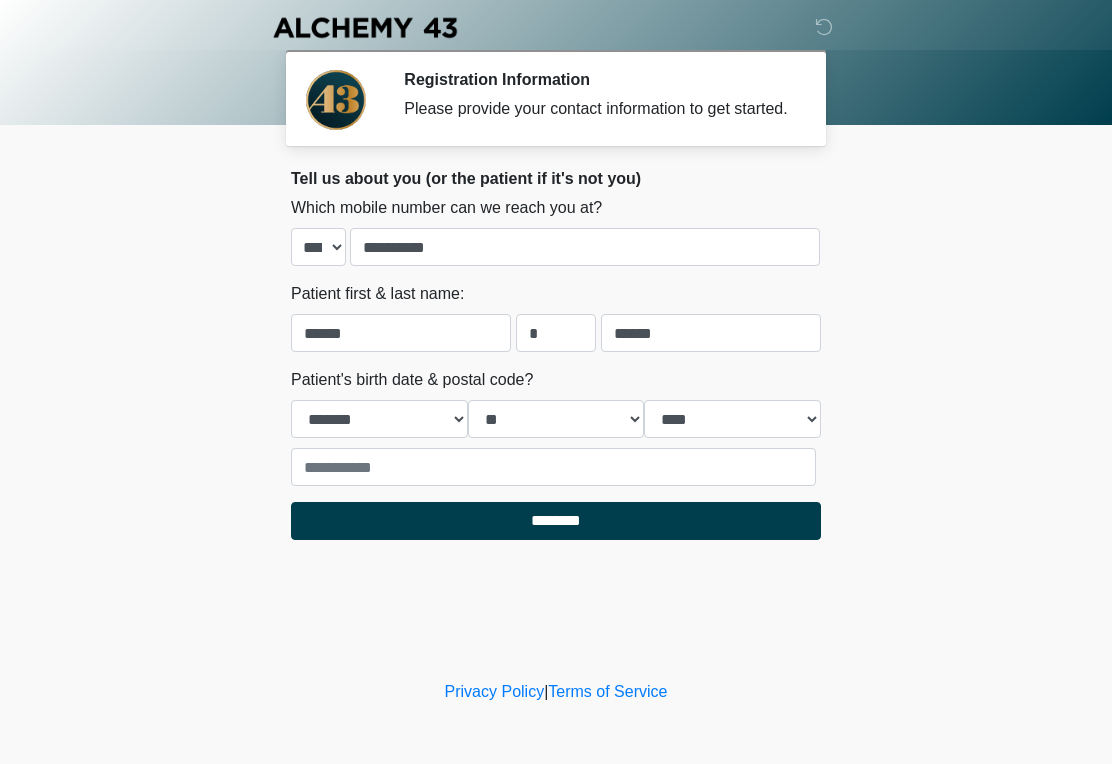click on "****
****
****
****
****
****
****
****
****
****
****
****
****
****
****
****
****
****
****
****
****
****
****
****
****
****
****
****
****
****
****
****
****
****
****
****
****
****
****
****
****
****
****
****
****
****
****
****
****
****
****
****
****
****
****
****
****
****
****
****
****
****
****
****
****
****
****
****
****
****
****
****
****
****
****
****
****
****
****
****
****
****
****
****
****
****
****
****
****
****
****
****
****
****
****
****
****
****
****
****
****
****" at bounding box center (732, 419) 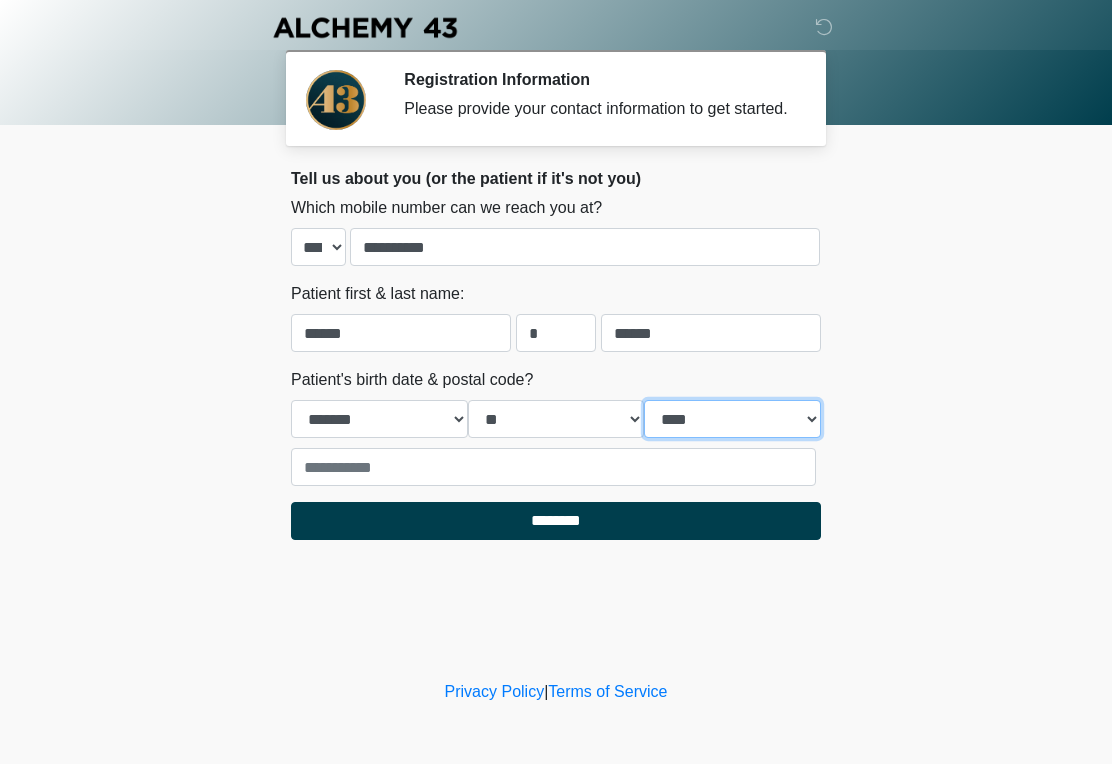 click on "****
****
****
****
****
****
****
****
****
****
****
****
****
****
****
****
****
****
****
****
****
****
****
****
****
****
****
****
****
****
****
****
****
****
****
****
****
****
****
****
****
****
****
****
****
****
****
****
****
****
****
****
****
****
****
****
****
****
****
****
****
****
****
****
****
****
****
****
****
****
****
****
****
****
****
****
****
****
****
****
****
****
****
****
****
****
****
****
****
****
****
****
****
****
****
****
****
****
****
****
****
****" at bounding box center (732, 419) 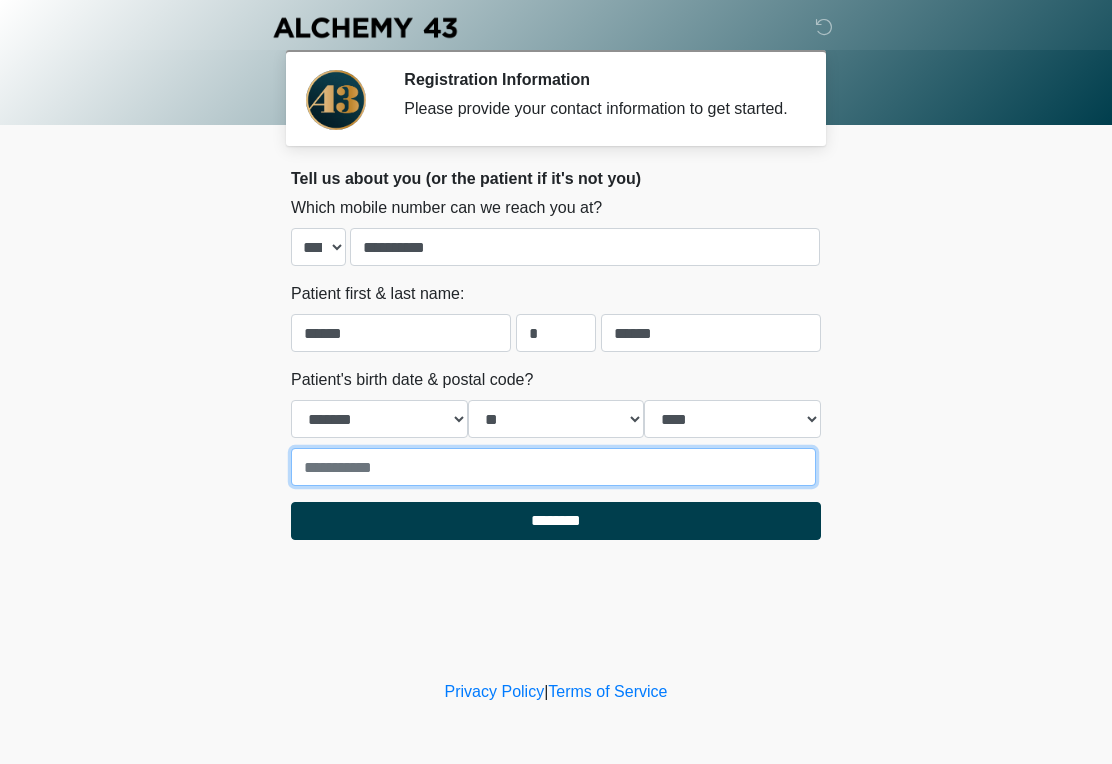 click at bounding box center (553, 467) 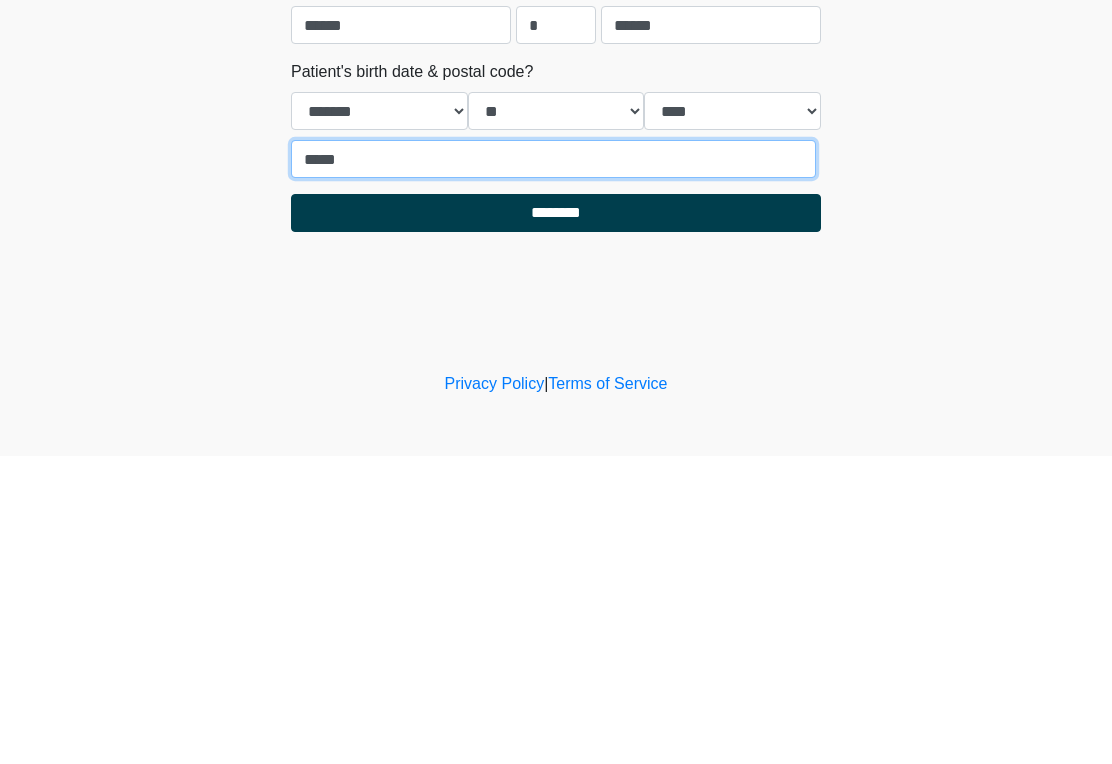 type on "*****" 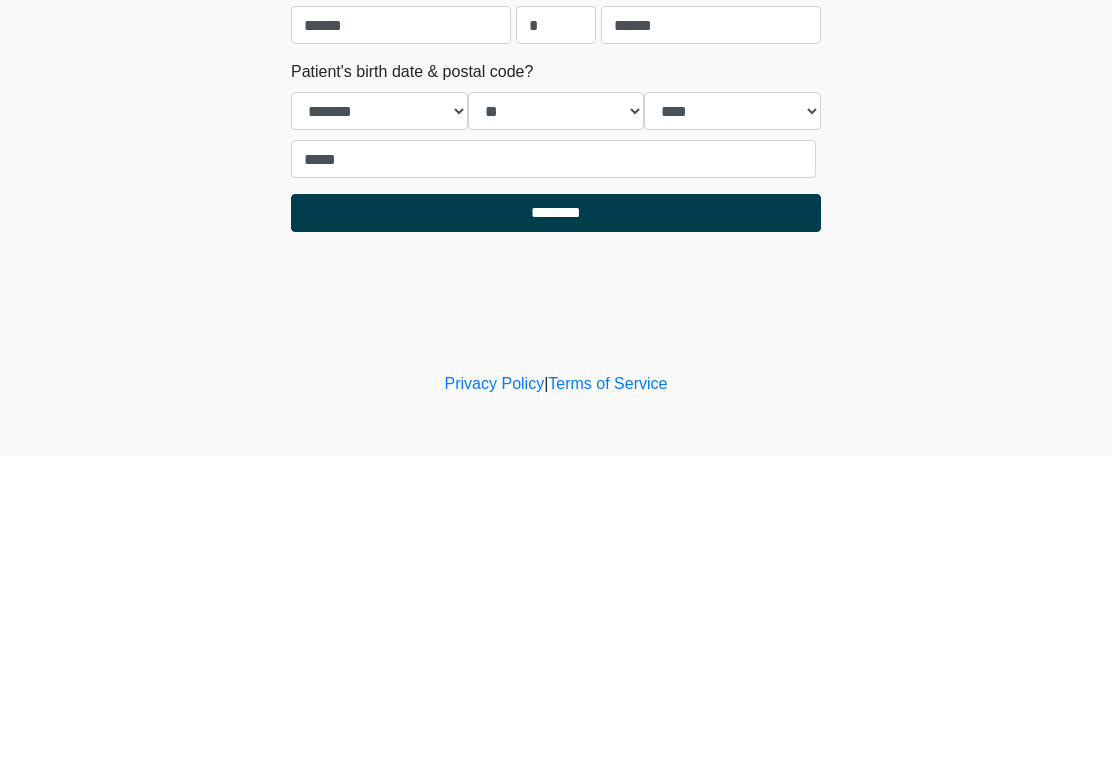 click on "********" at bounding box center (556, 521) 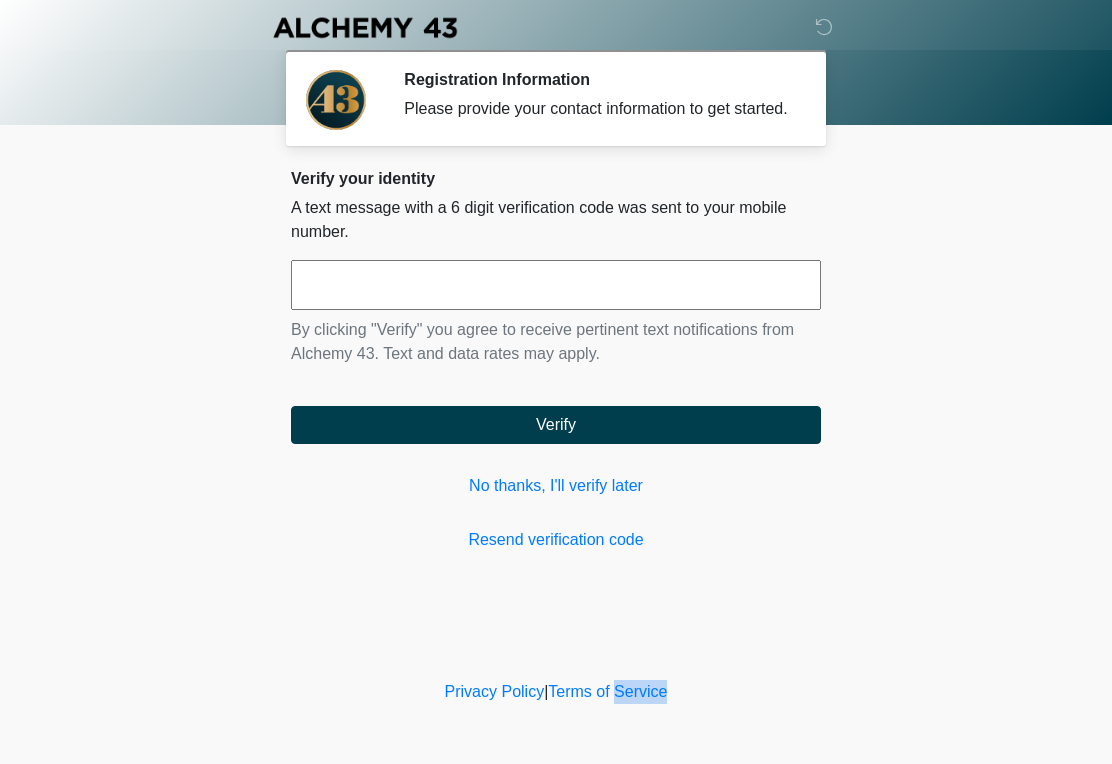 click at bounding box center [556, 285] 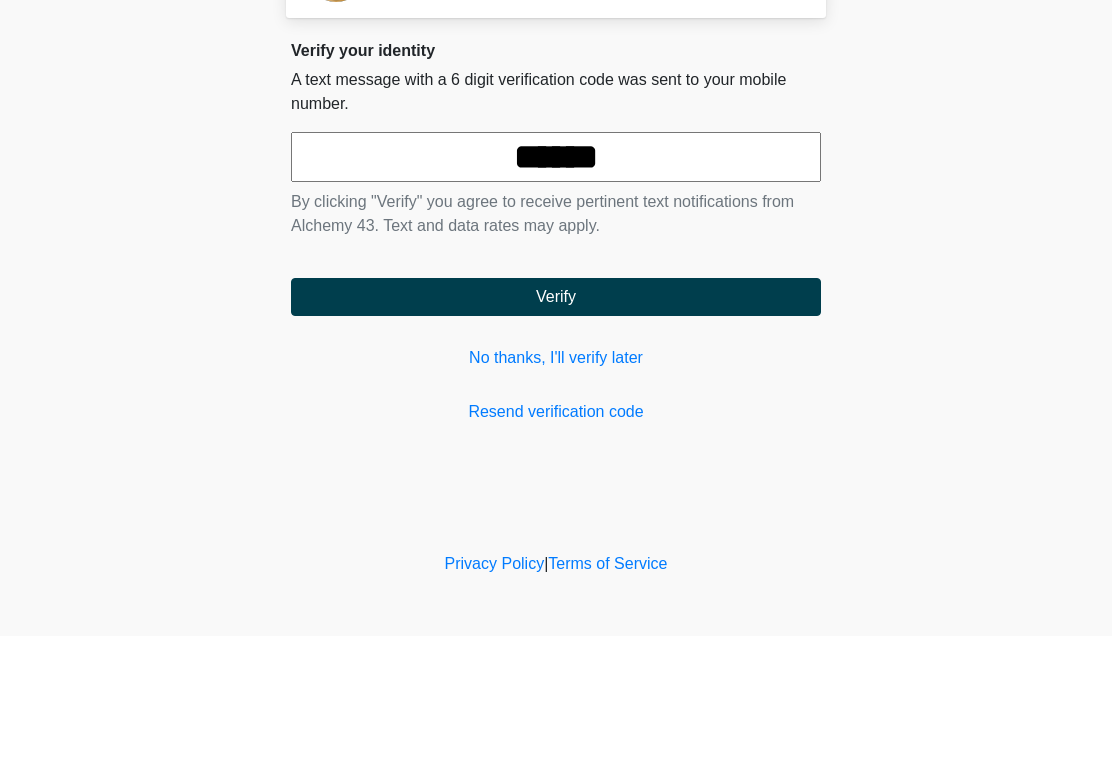 type on "******" 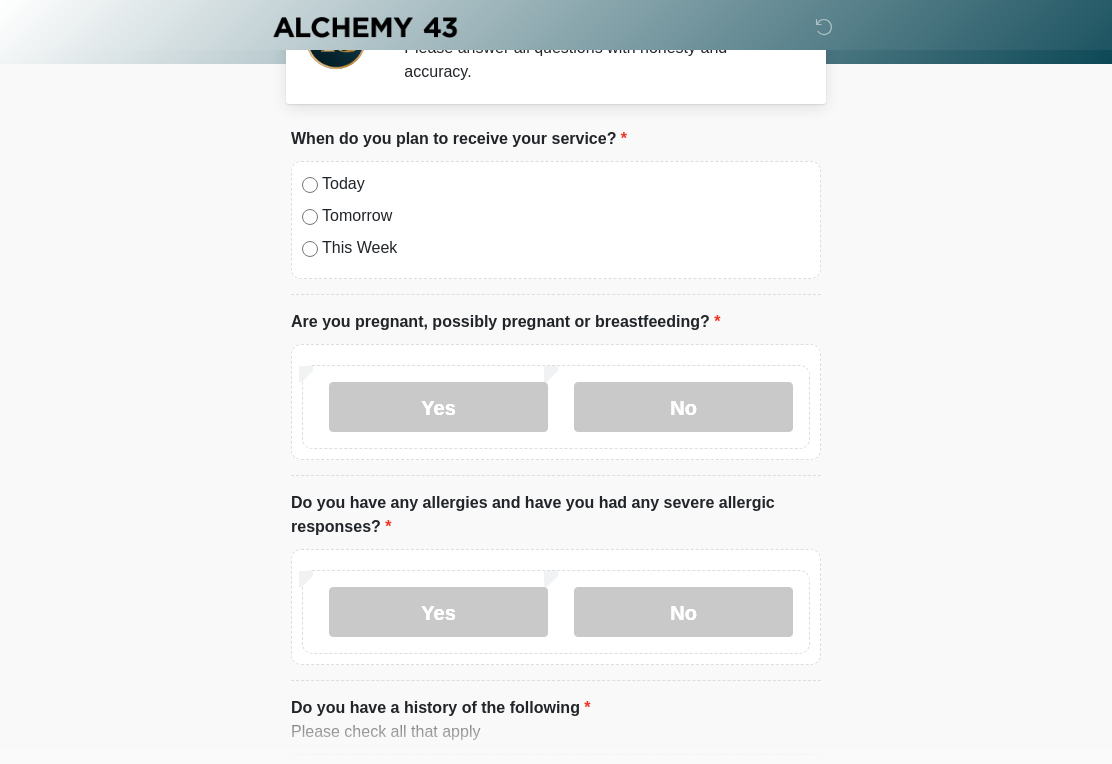 click on "No" at bounding box center (683, 408) 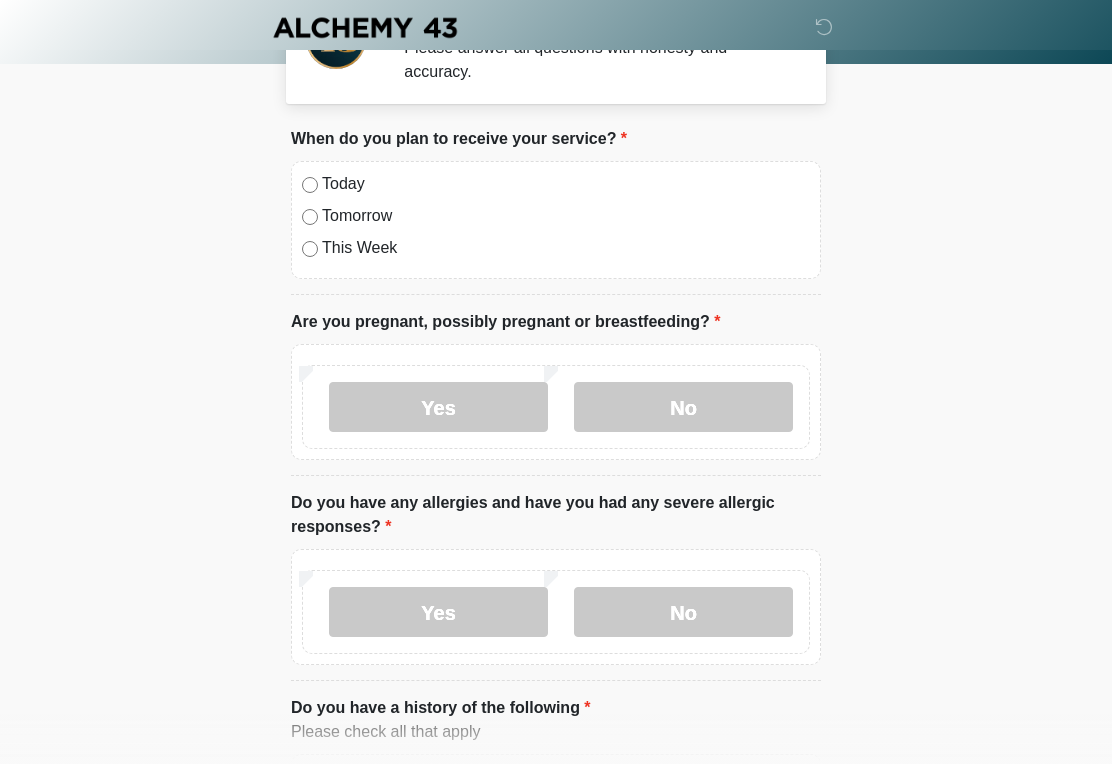click on "Yes" at bounding box center (438, 612) 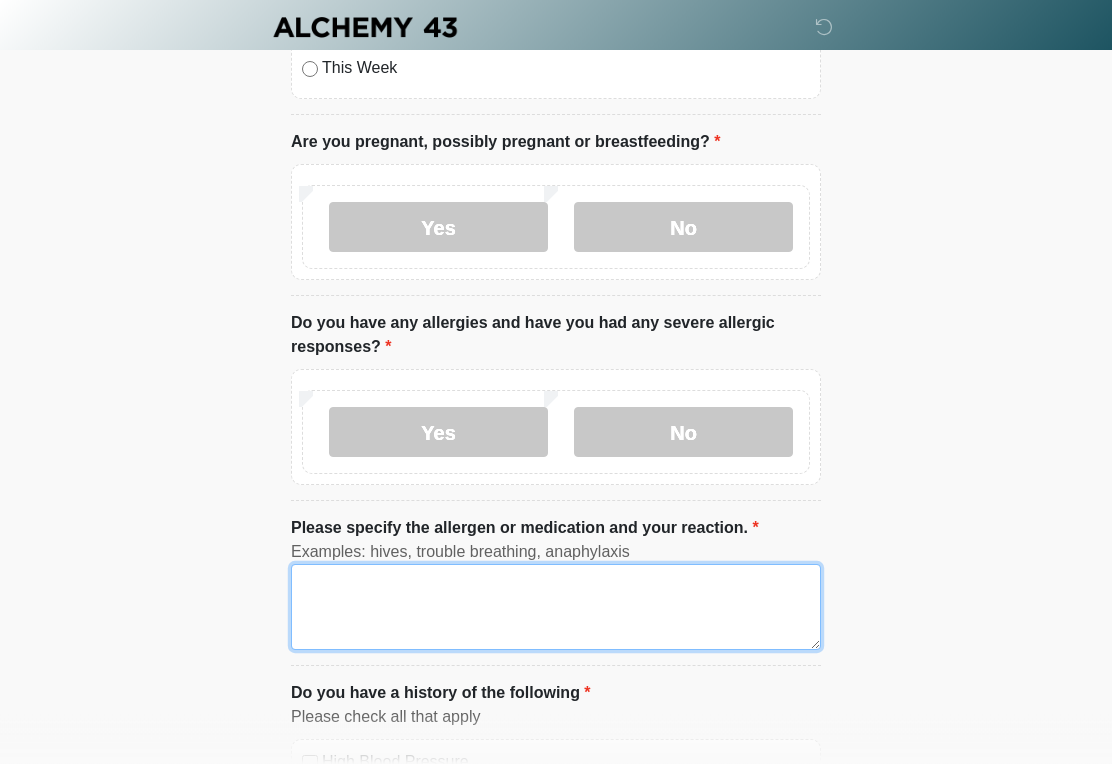 click on "Please specify the allergen or medication and your reaction." at bounding box center (556, 608) 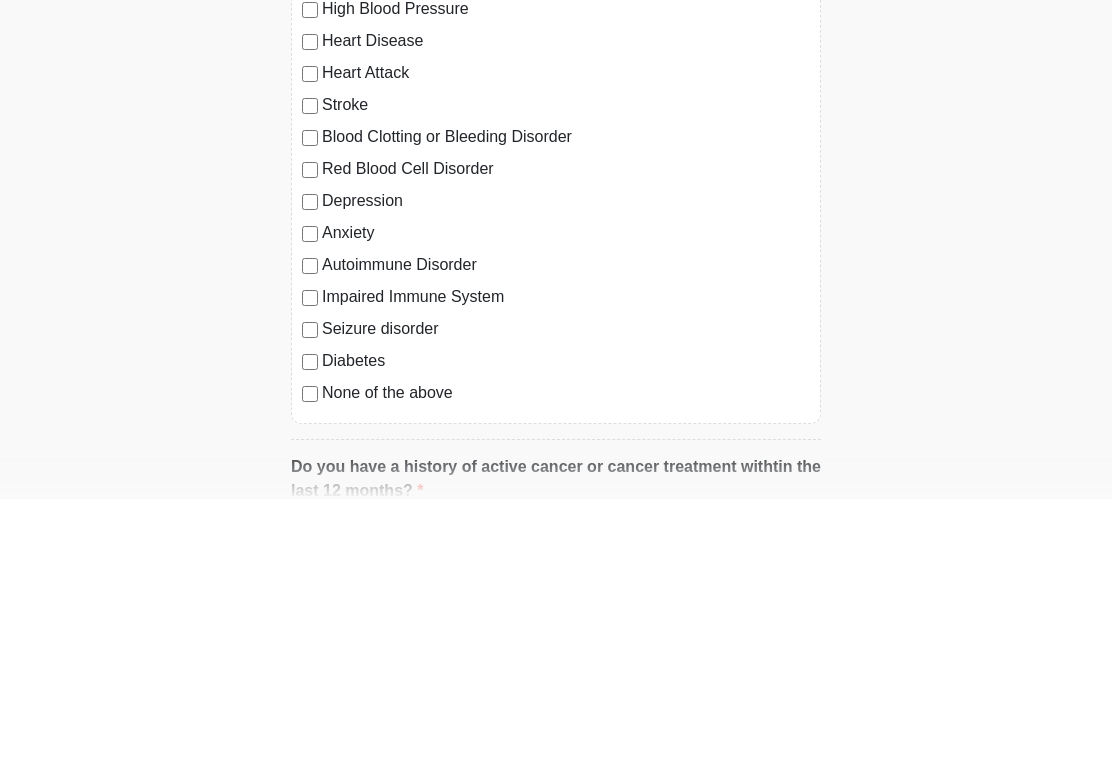 scroll, scrollTop: 735, scrollLeft: 0, axis: vertical 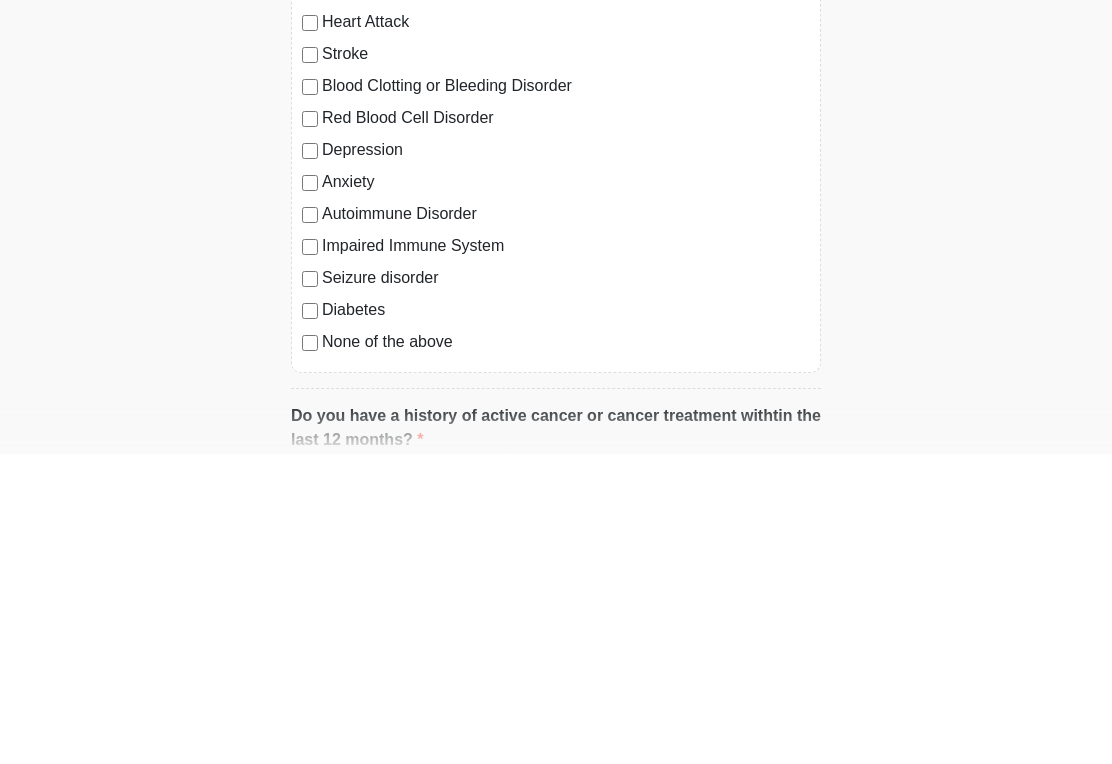 type on "*******" 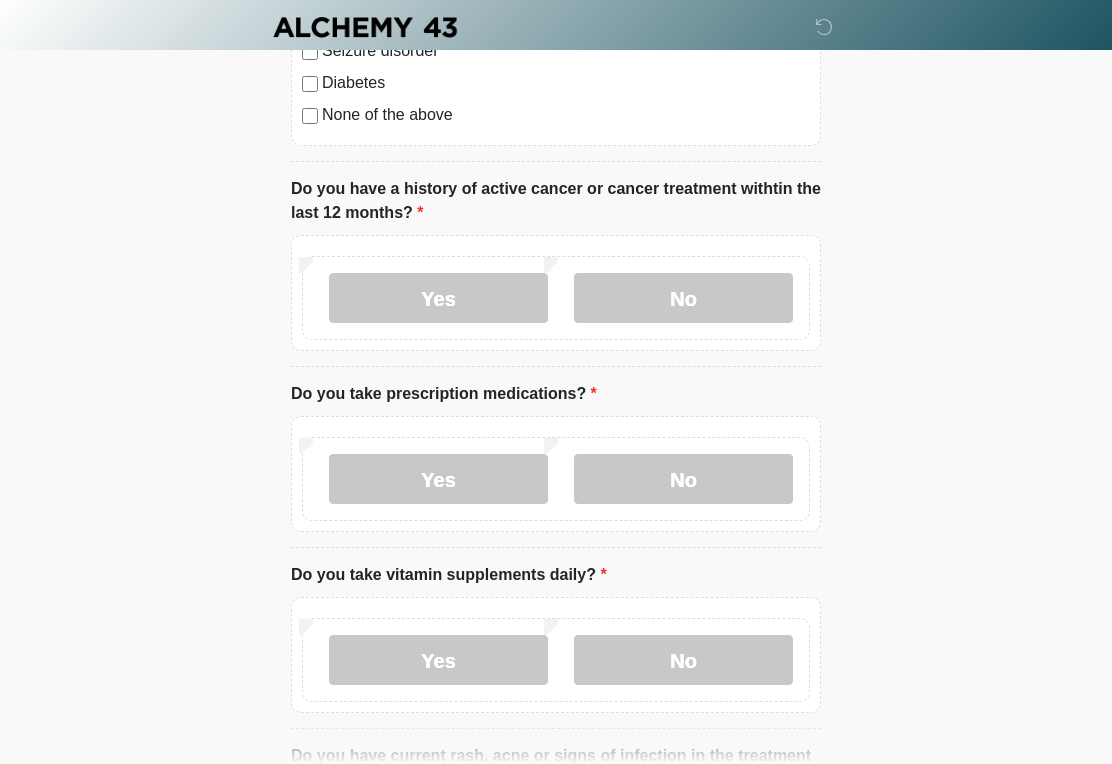 scroll, scrollTop: 1273, scrollLeft: 0, axis: vertical 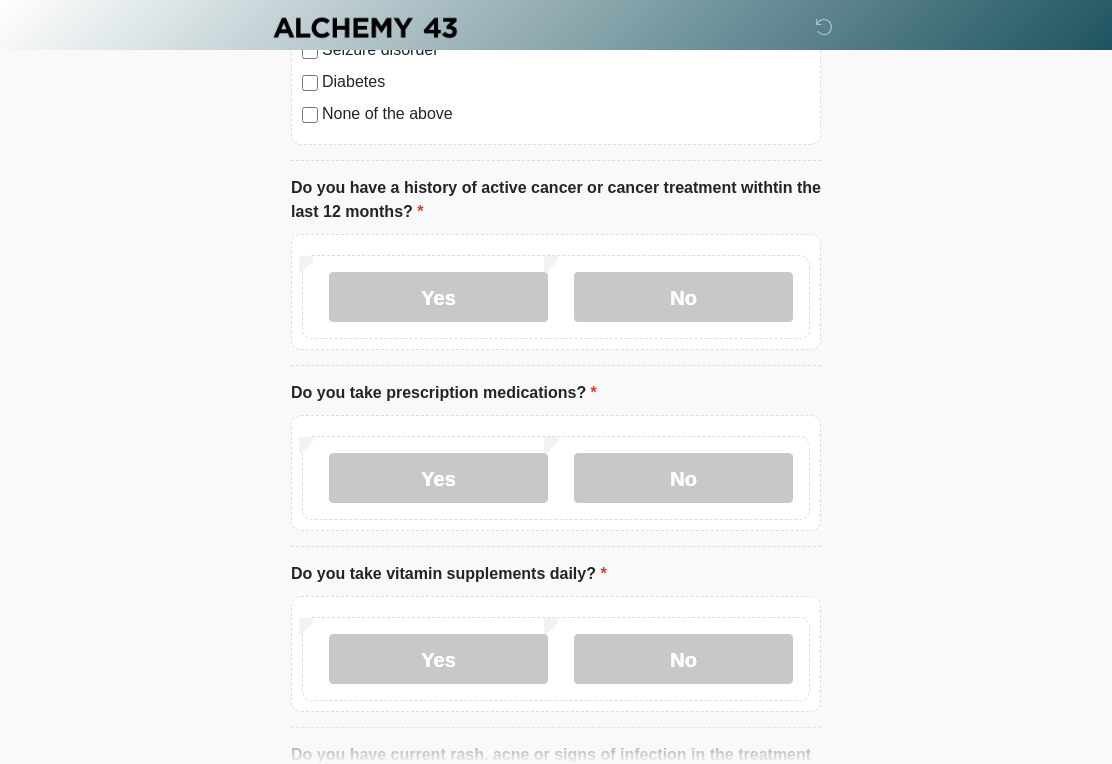 click on "Yes" at bounding box center (438, 297) 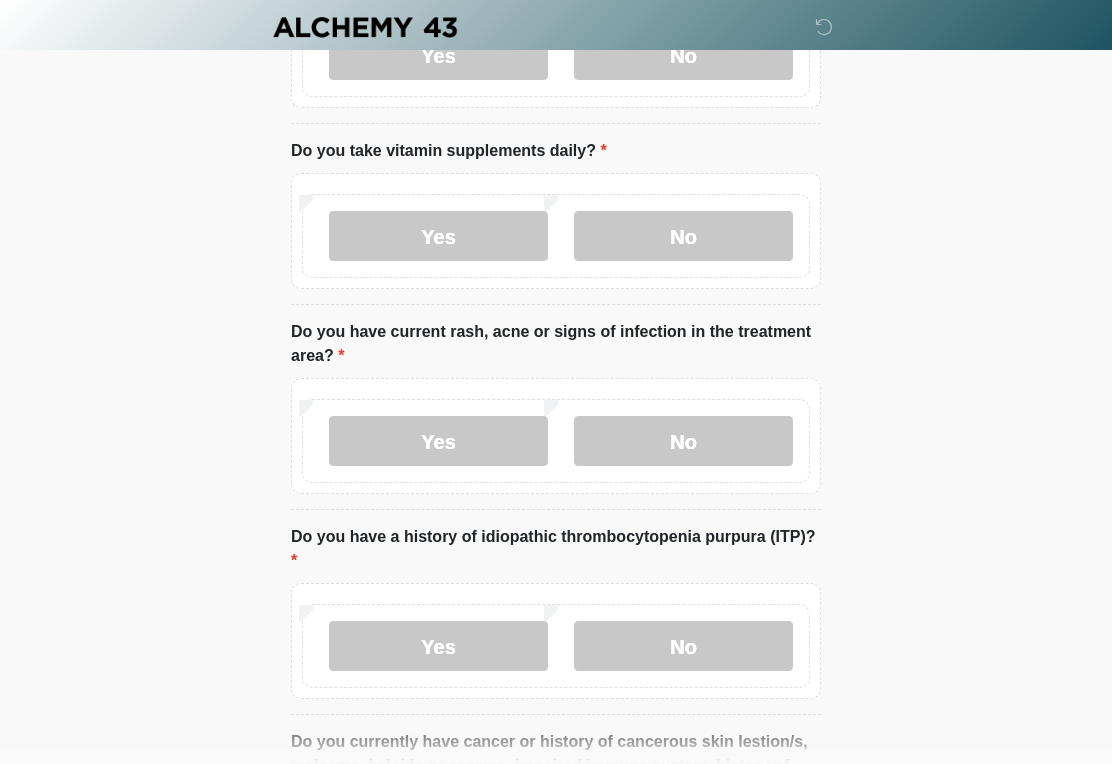 scroll, scrollTop: 1696, scrollLeft: 0, axis: vertical 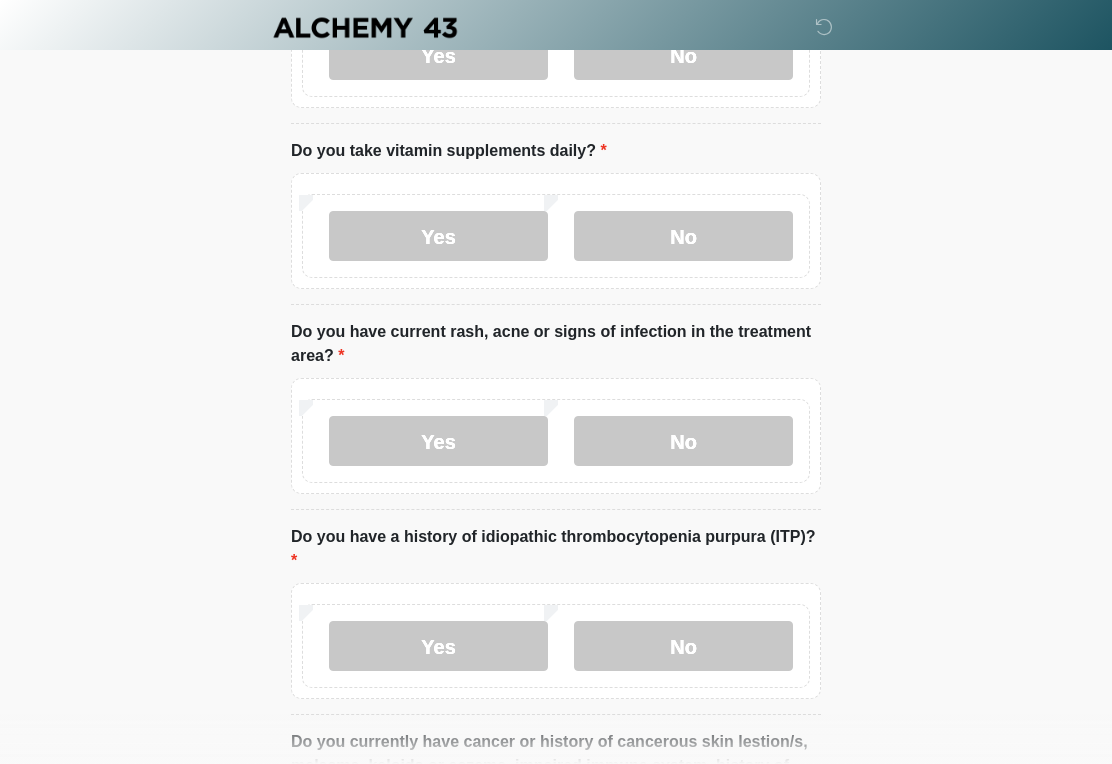 click on "No" at bounding box center [683, 441] 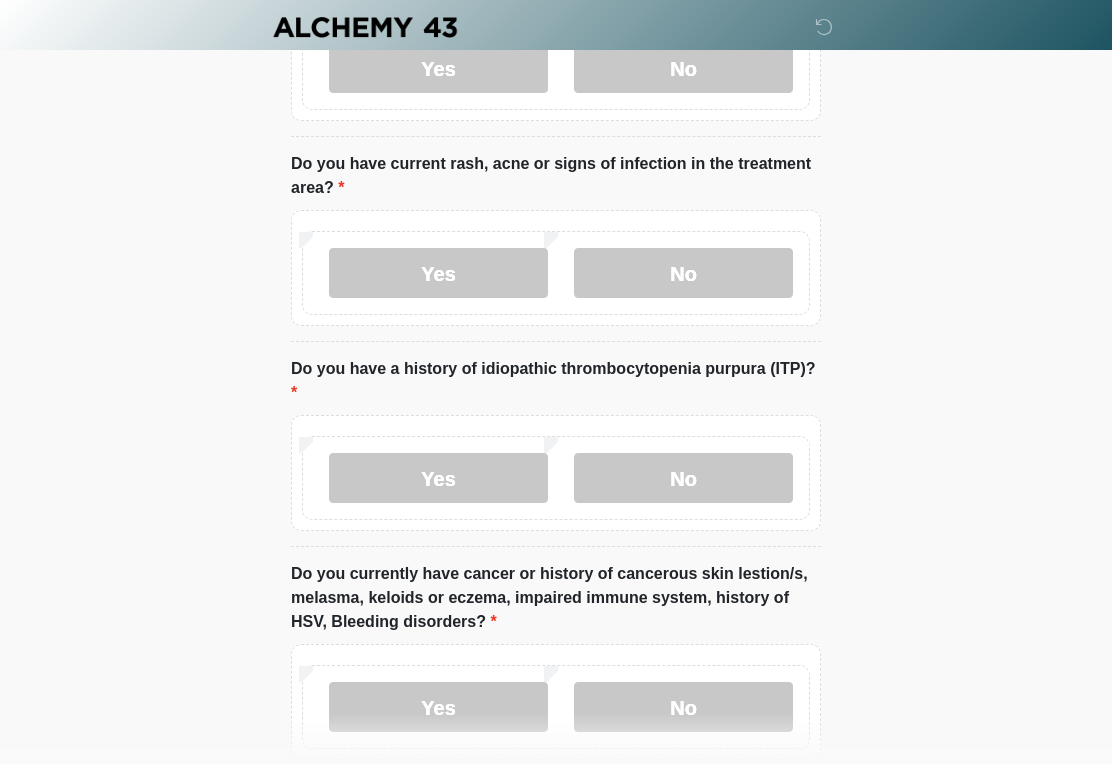 scroll, scrollTop: 1865, scrollLeft: 0, axis: vertical 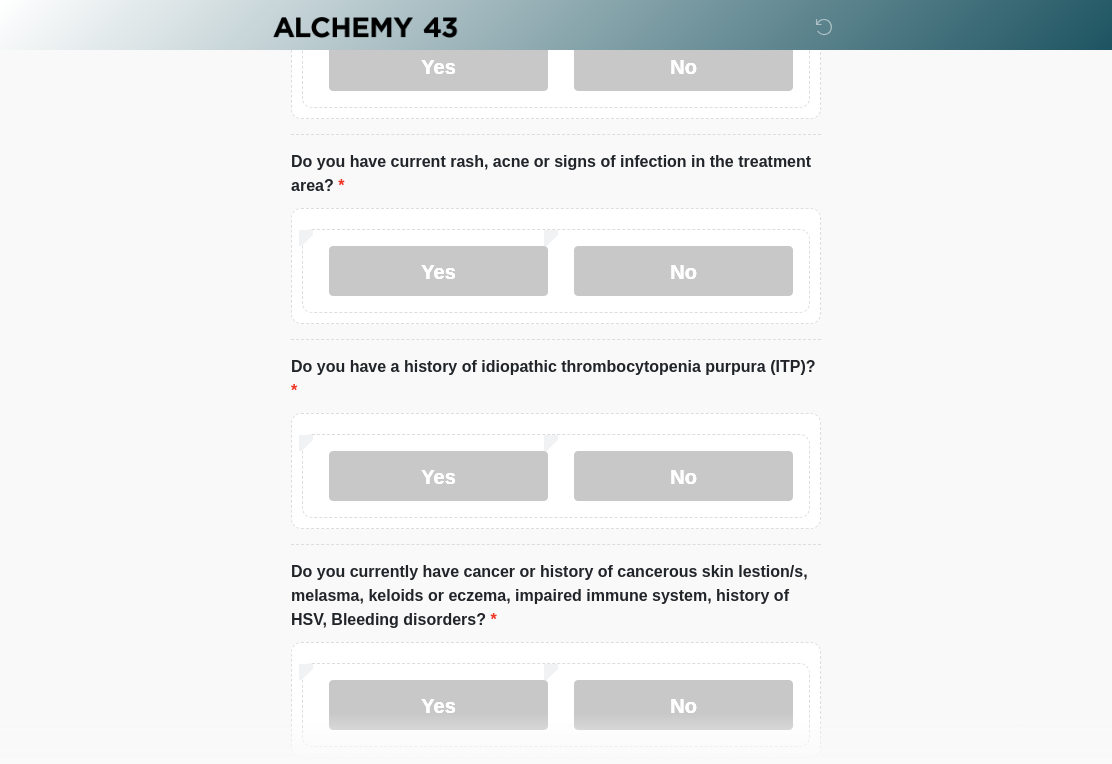 click on "No" at bounding box center (683, 477) 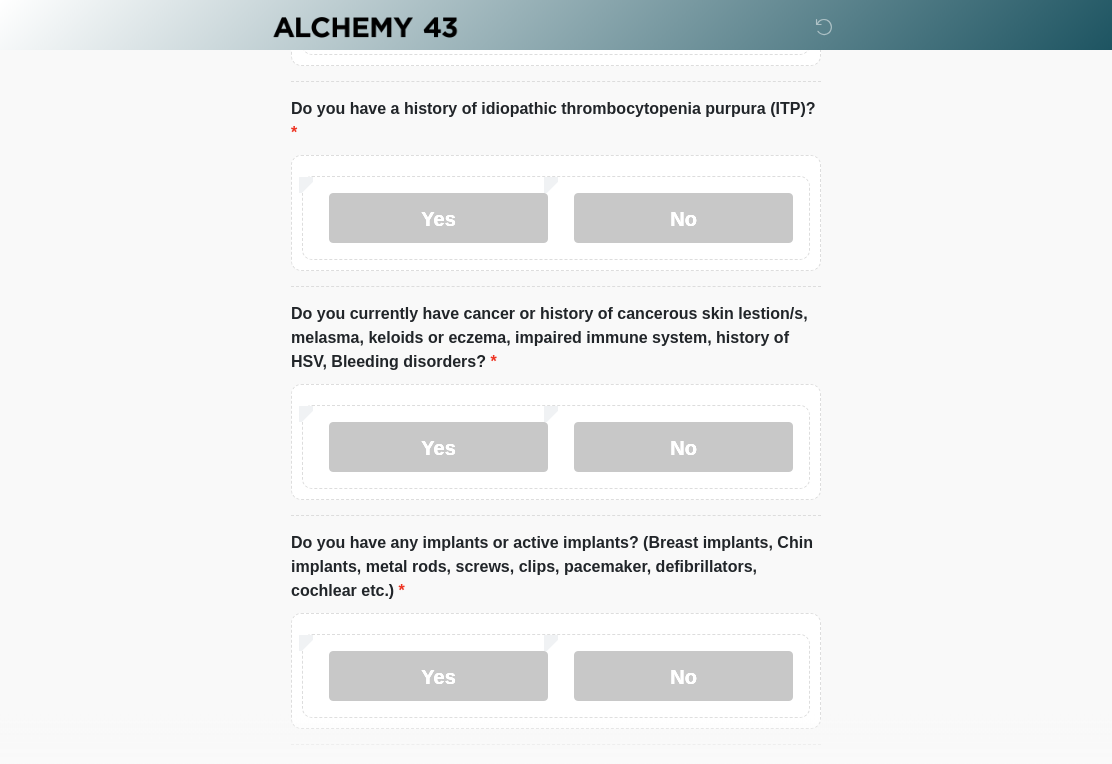 scroll, scrollTop: 2124, scrollLeft: 0, axis: vertical 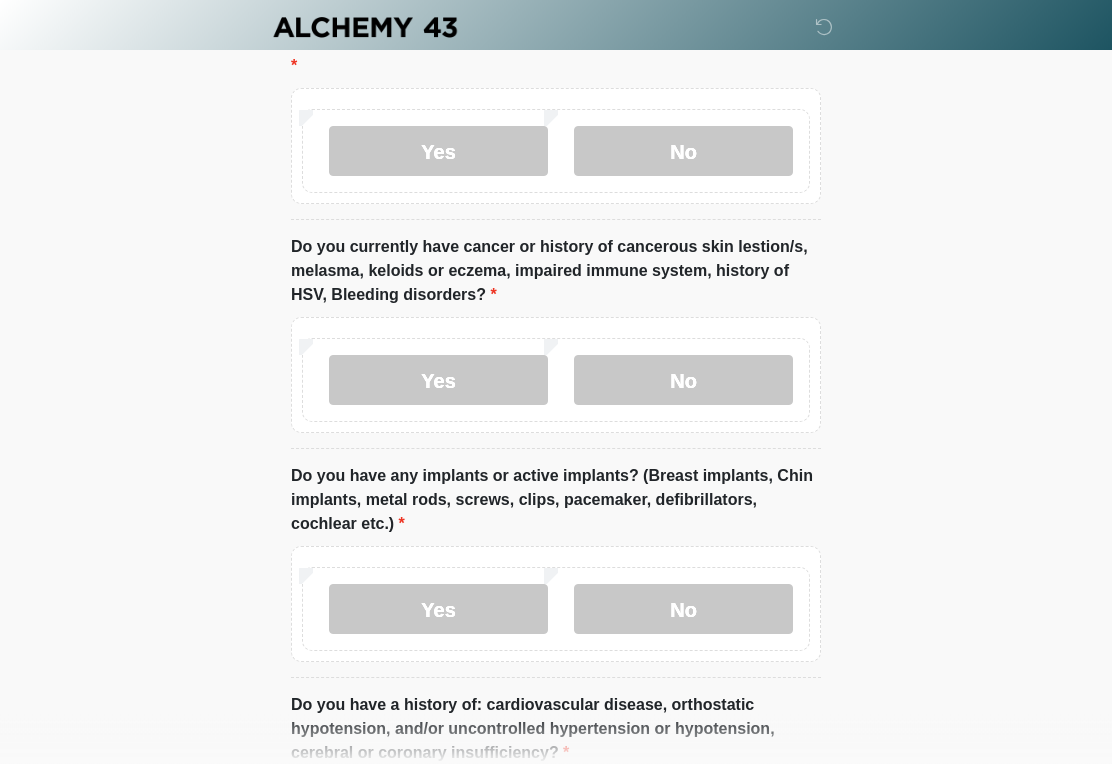 click on "Yes" at bounding box center [438, 381] 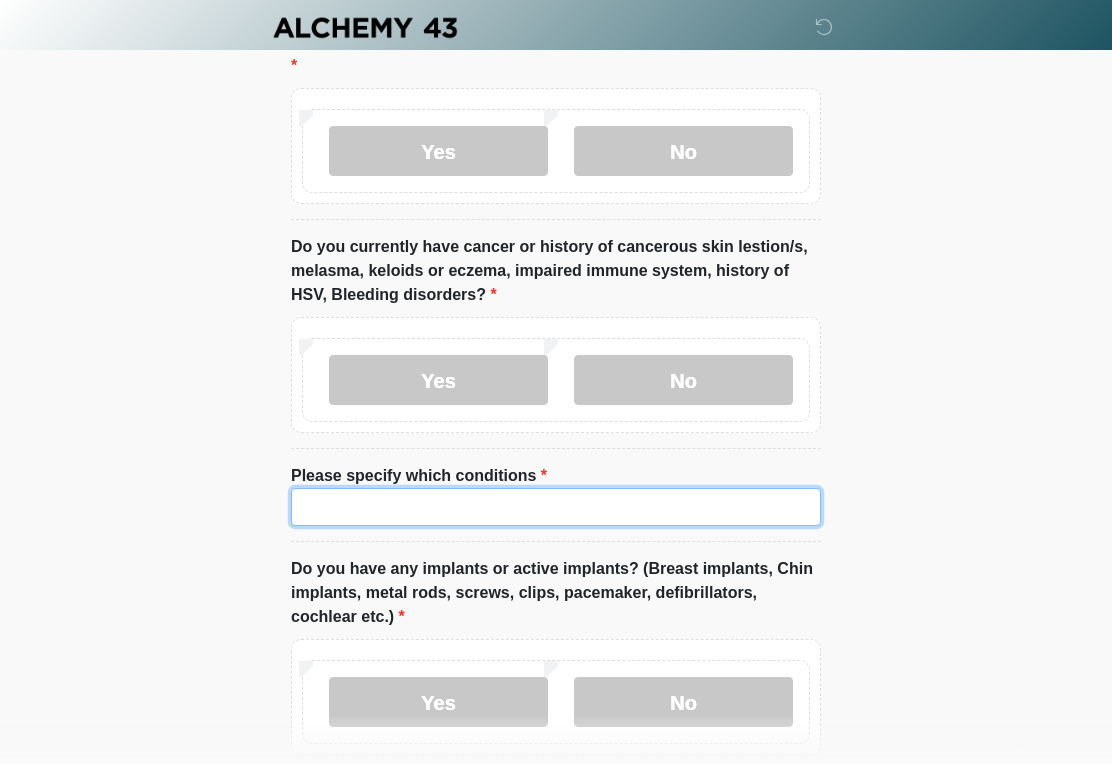 click on "Please specify which conditions" at bounding box center [556, 507] 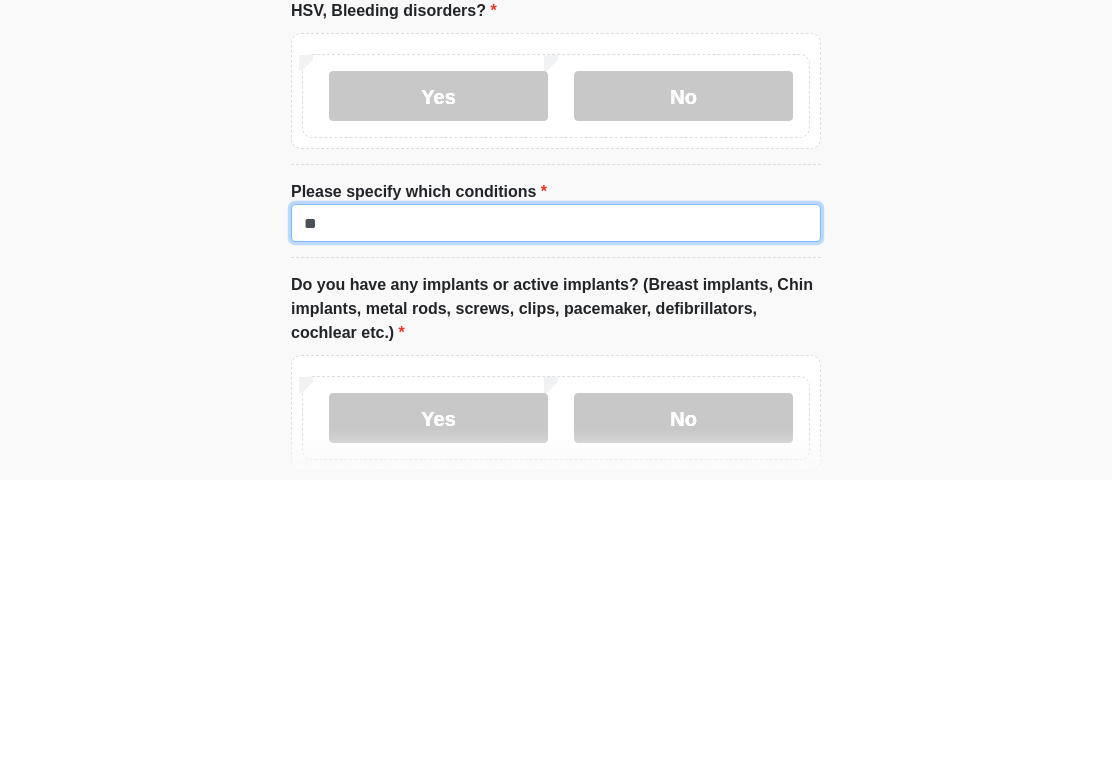 type on "*" 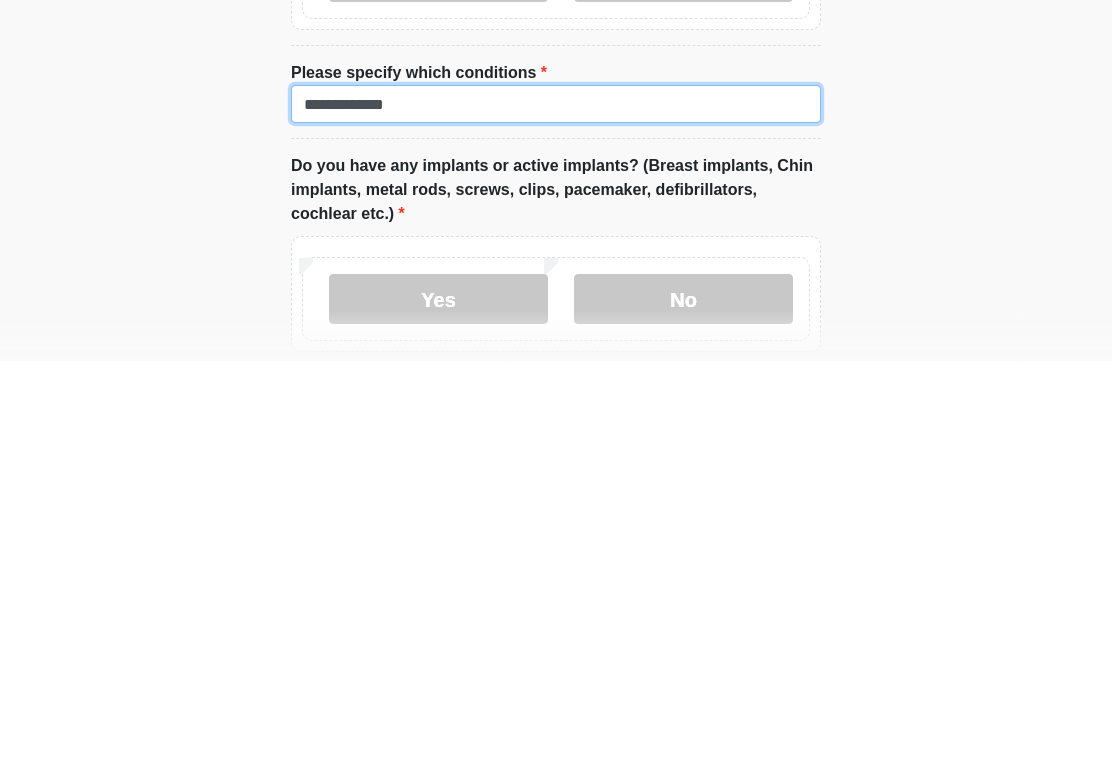 type on "**********" 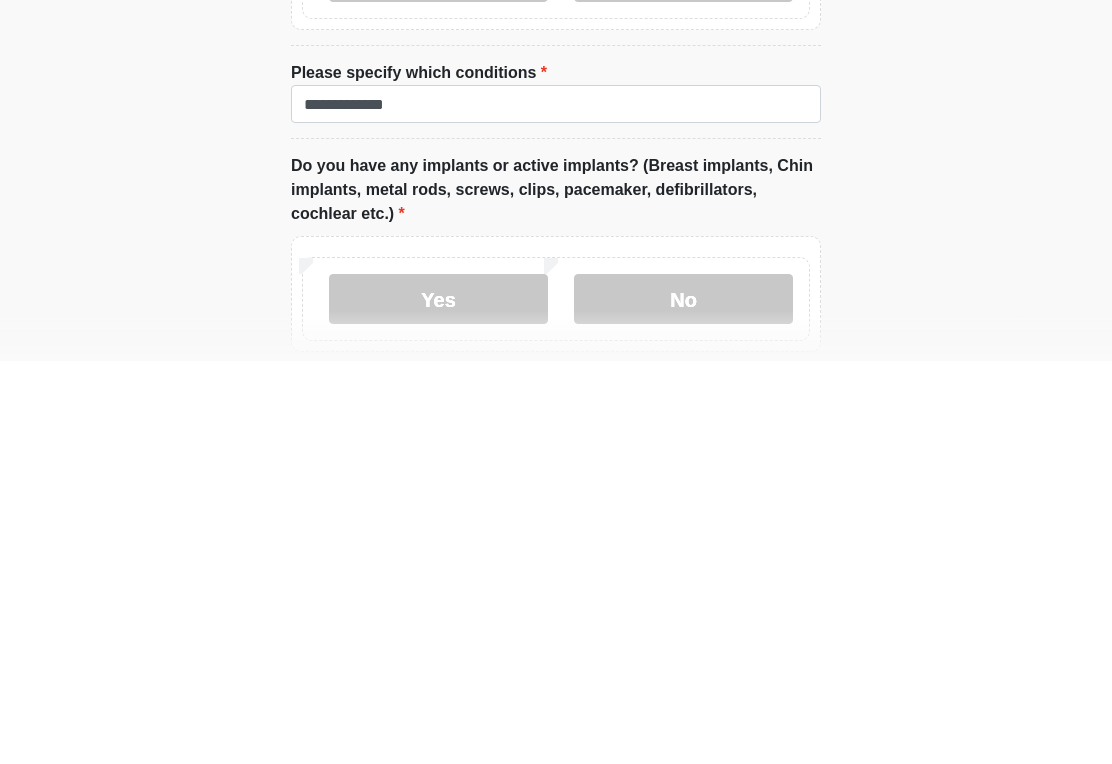 click on "No" at bounding box center (683, 703) 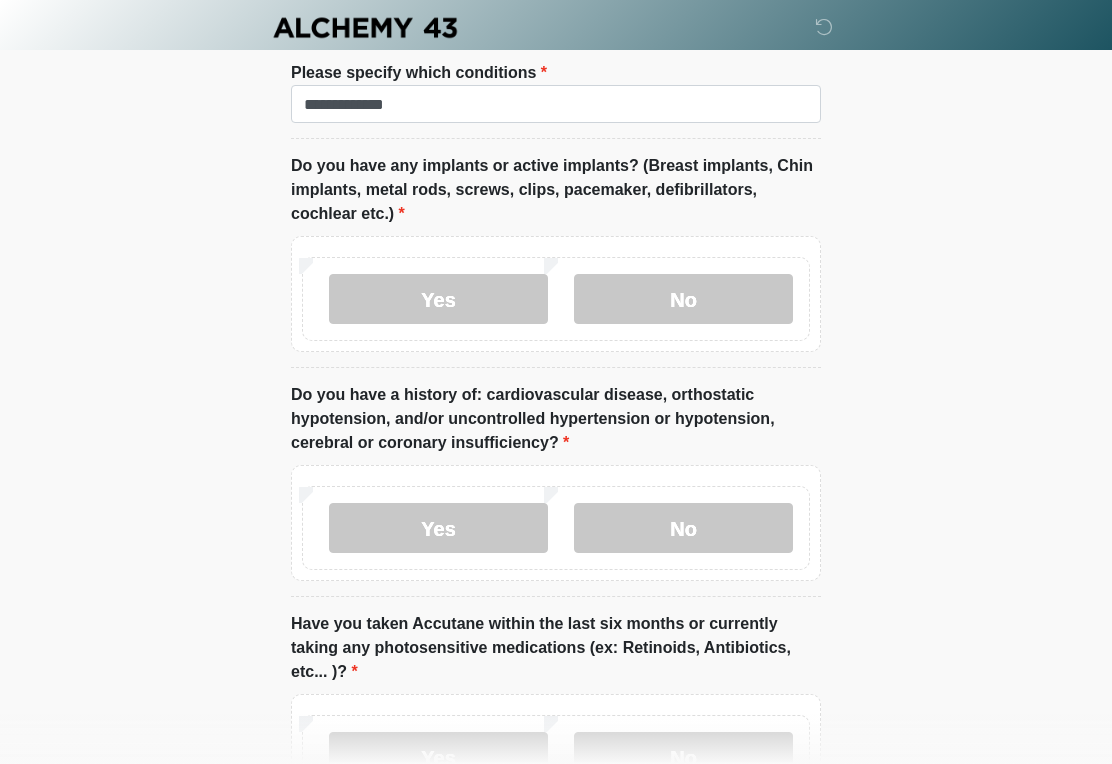 click on "No" at bounding box center [683, 528] 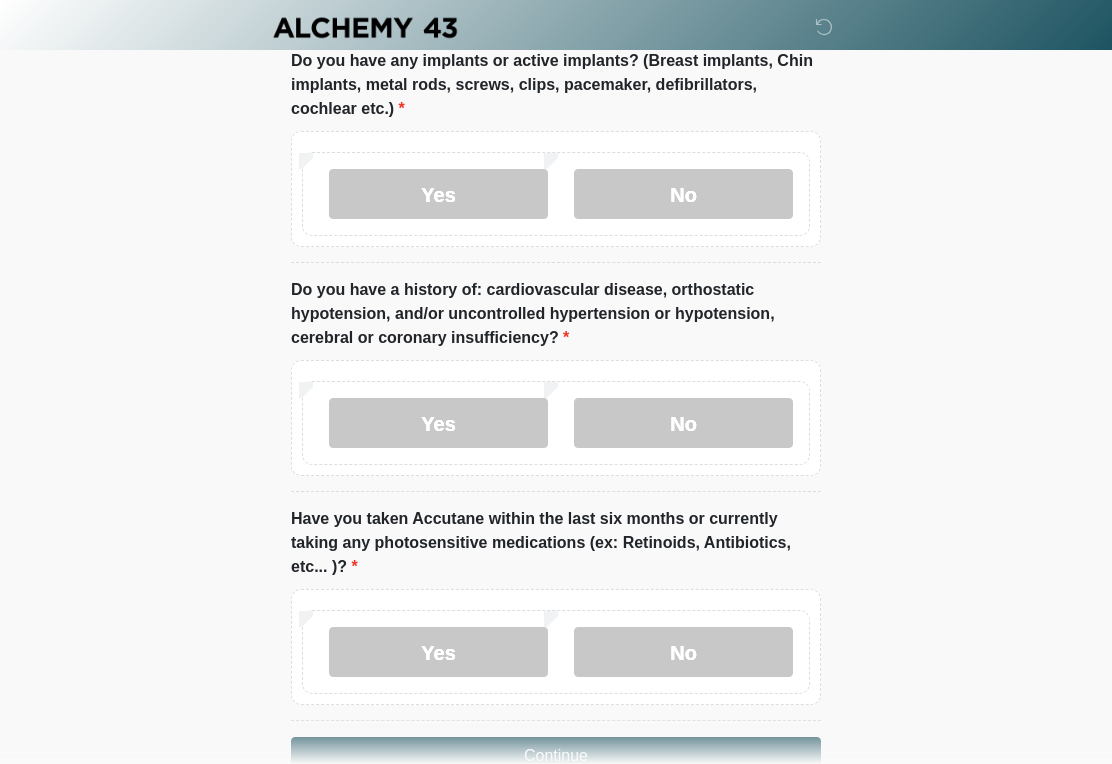 scroll, scrollTop: 2756, scrollLeft: 0, axis: vertical 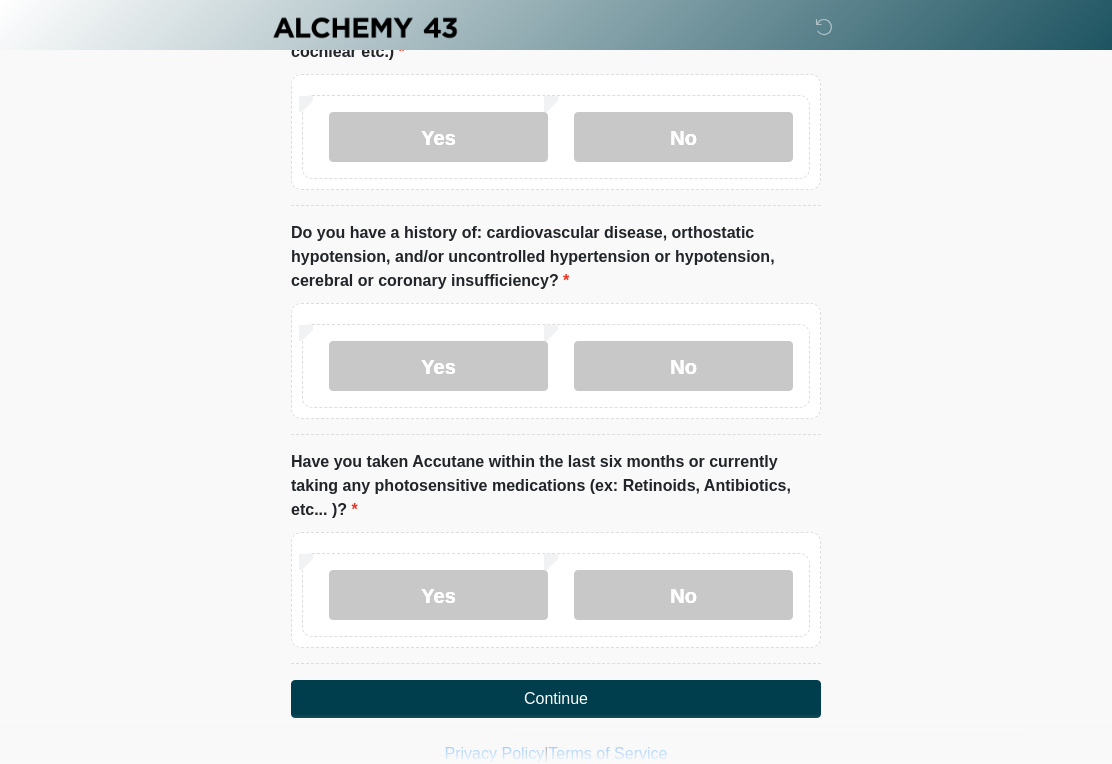 click on "No" at bounding box center (683, 595) 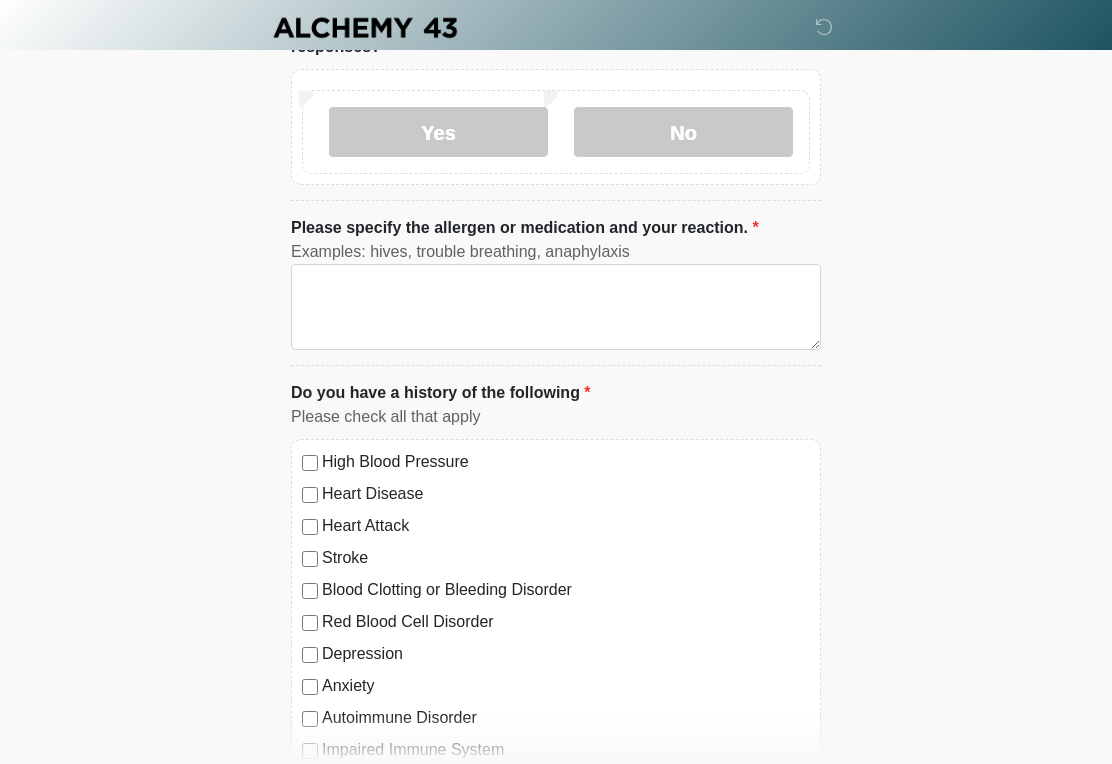 scroll, scrollTop: 0, scrollLeft: 0, axis: both 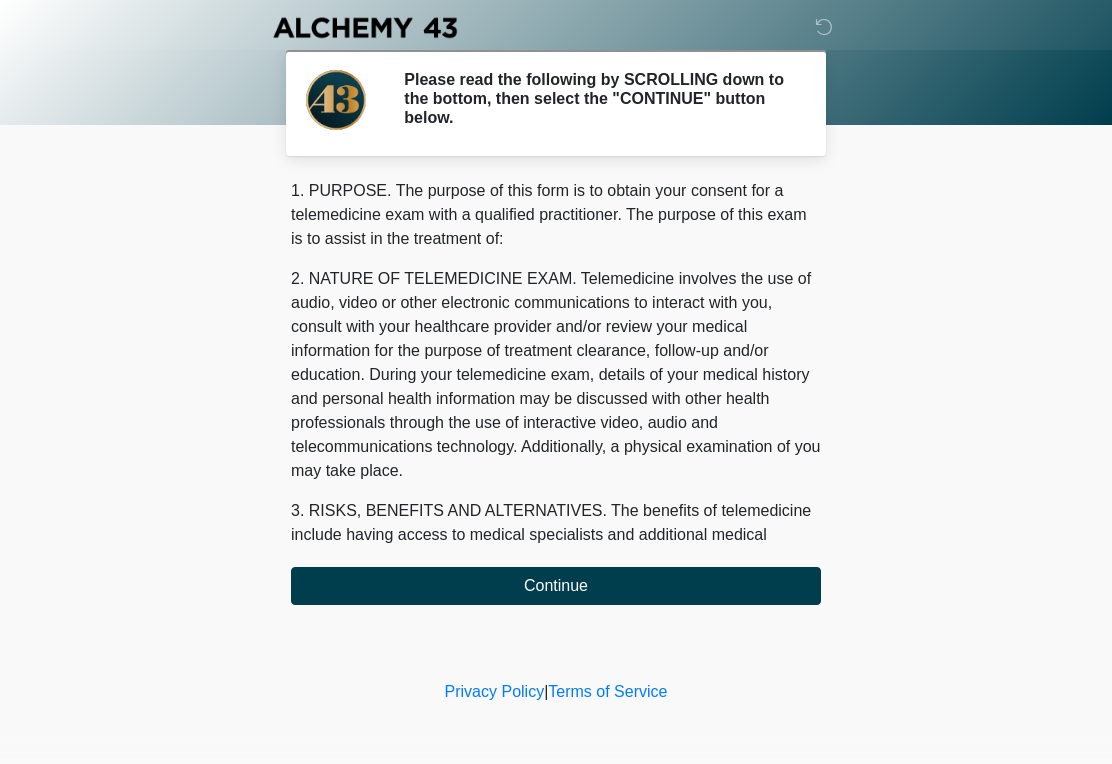 click on "Continue" at bounding box center (556, 586) 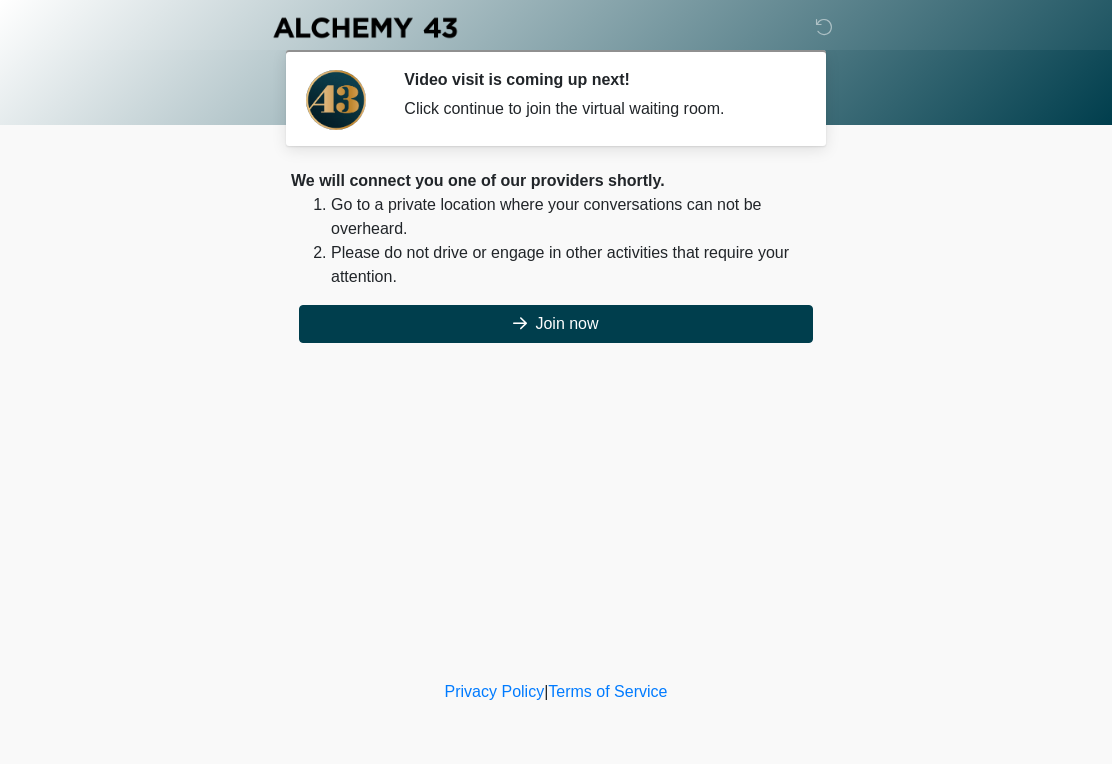 click on "Join now" at bounding box center [556, 324] 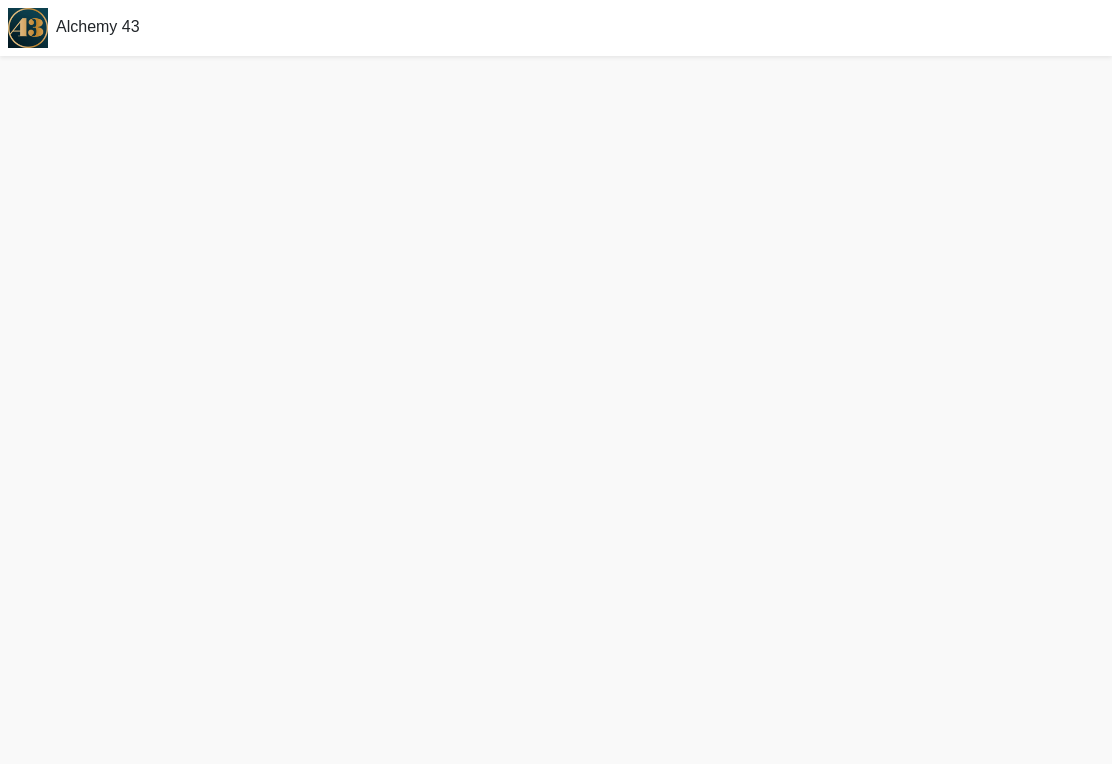 scroll, scrollTop: 6, scrollLeft: 0, axis: vertical 